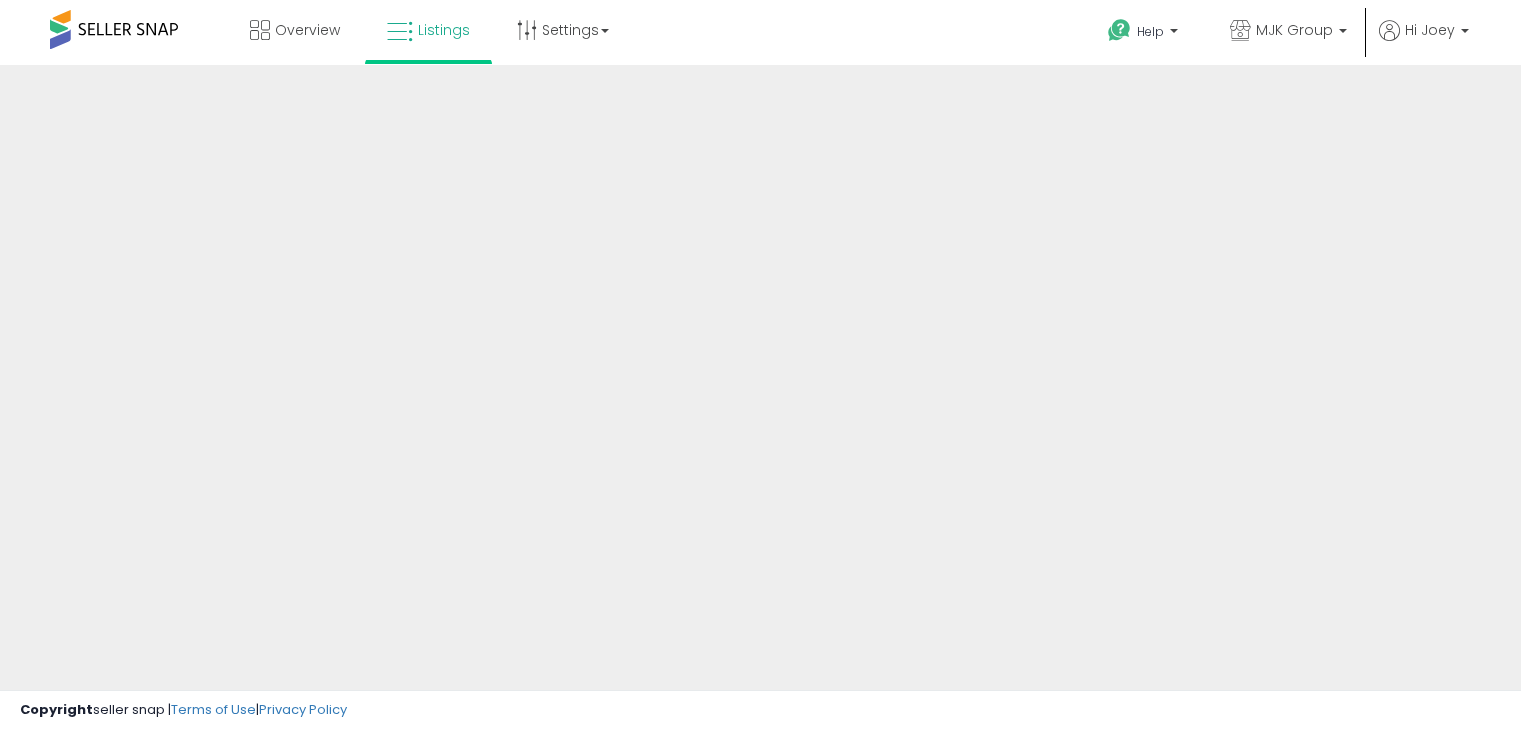 scroll, scrollTop: 0, scrollLeft: 0, axis: both 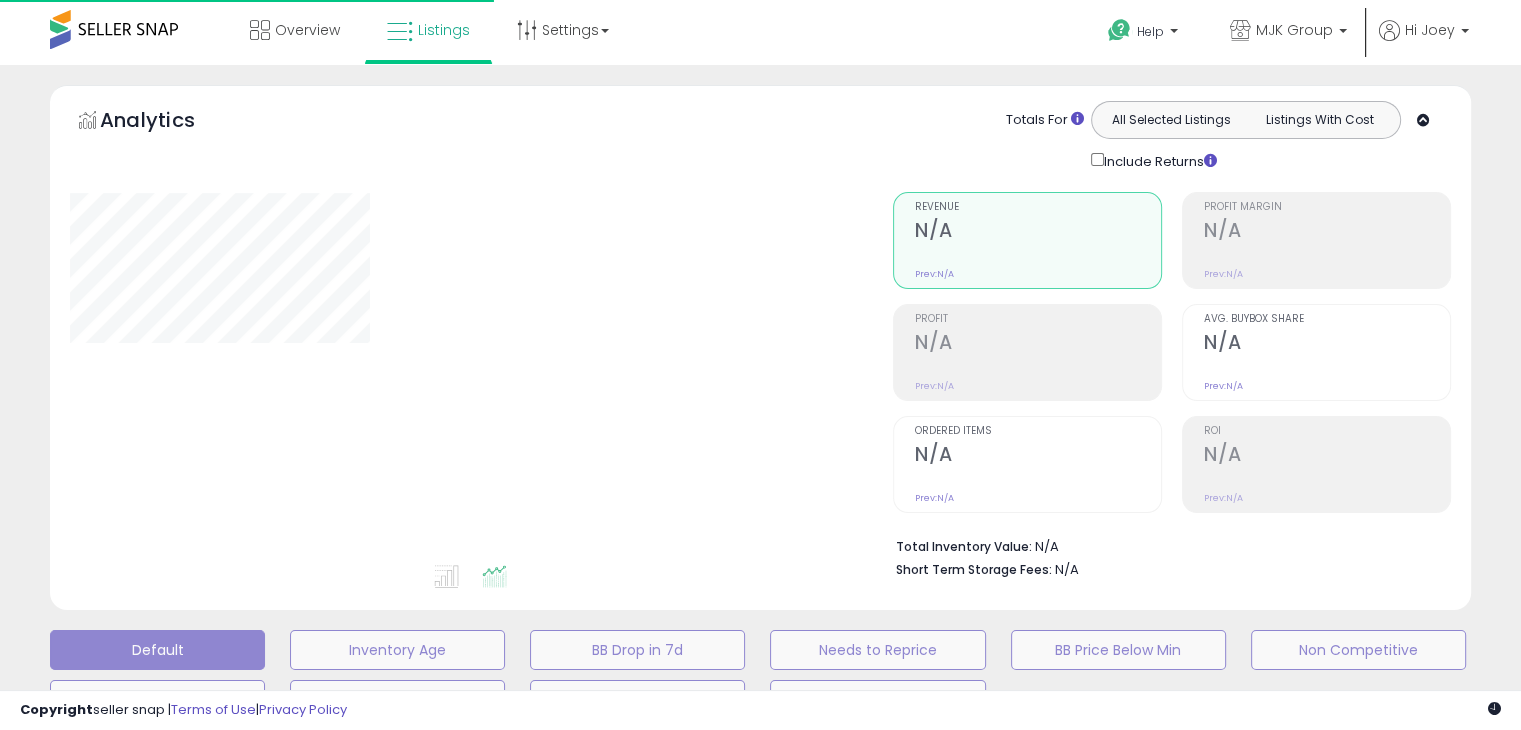 type on "**********" 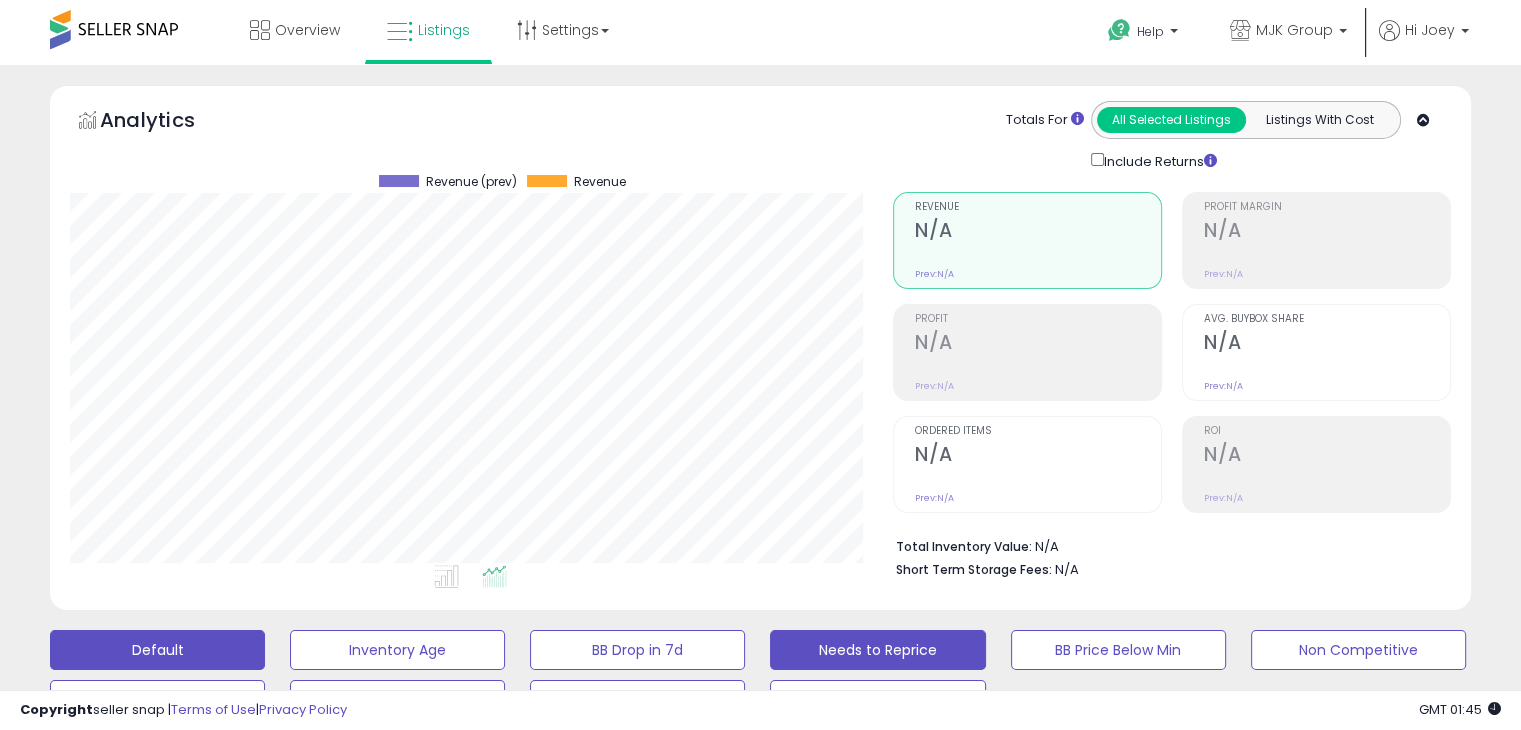 click on "Needs to Reprice" at bounding box center (397, 650) 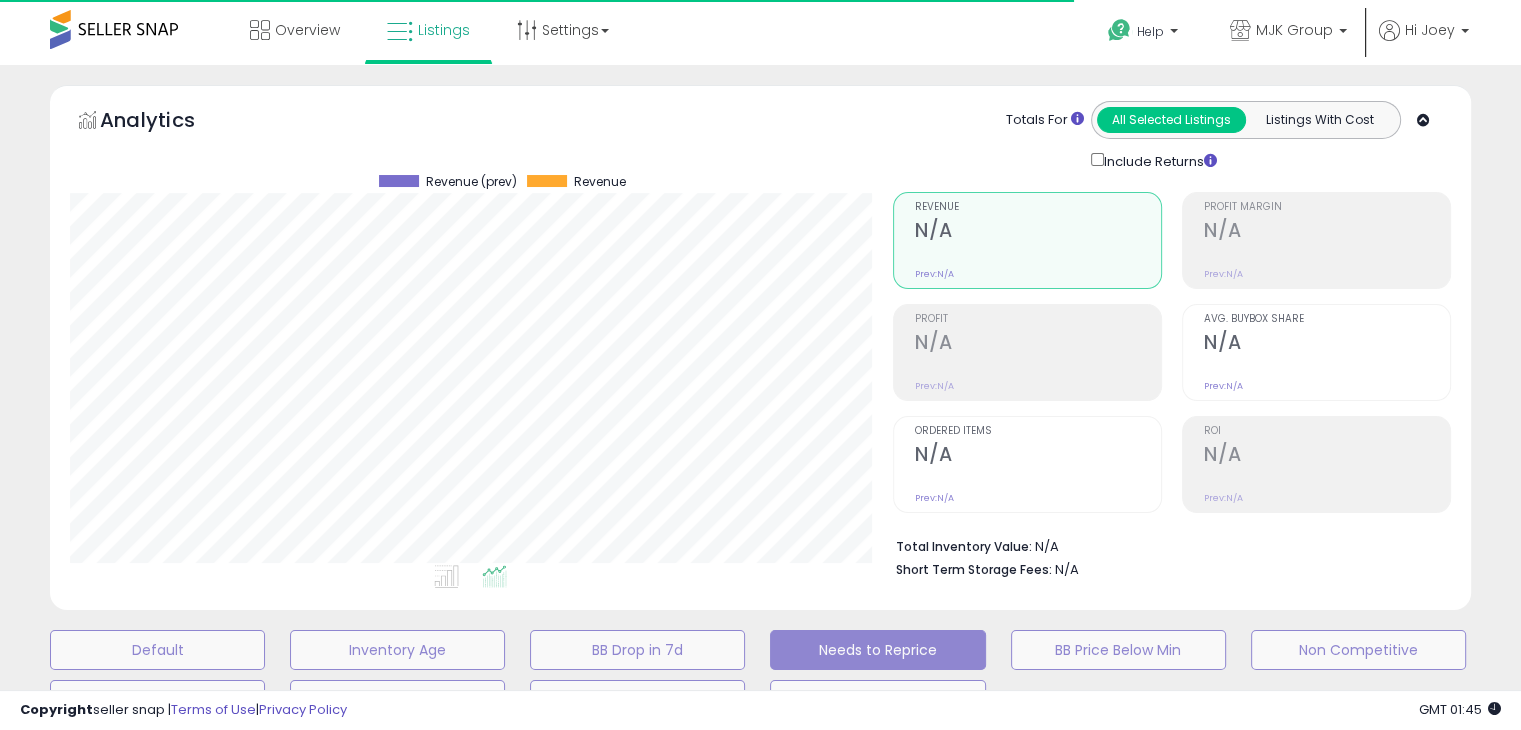 type 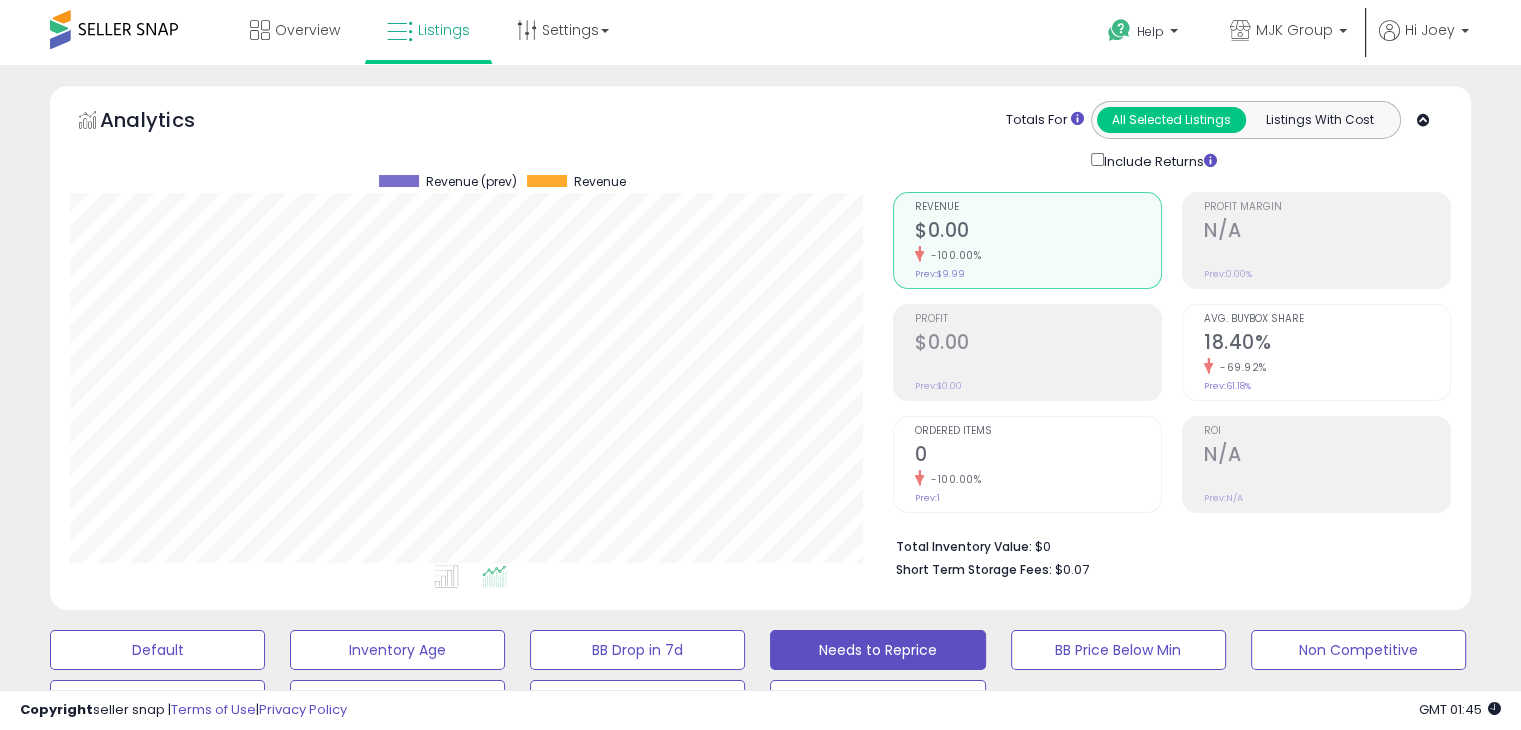 click at bounding box center (419, 4501) 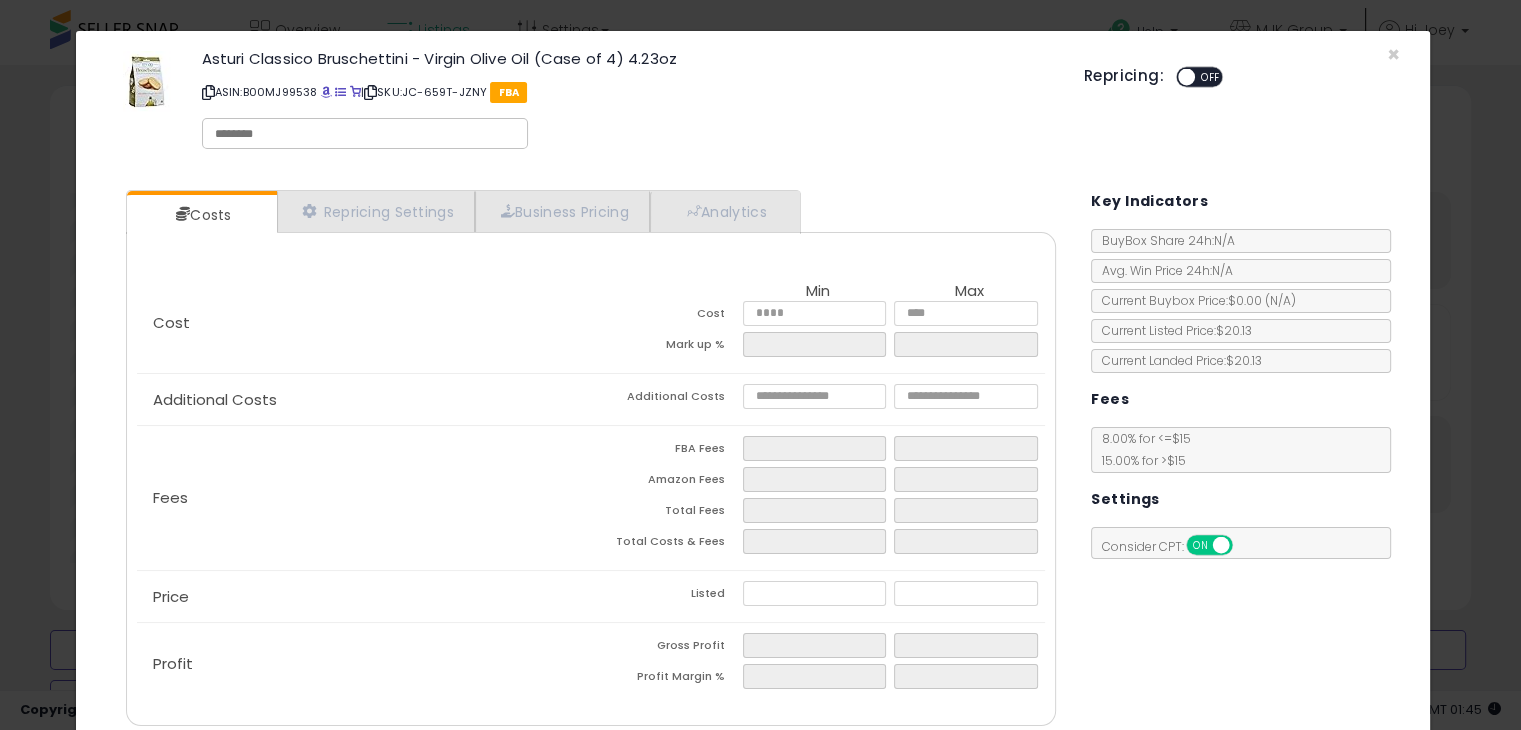 click on "OFF" at bounding box center (1211, 77) 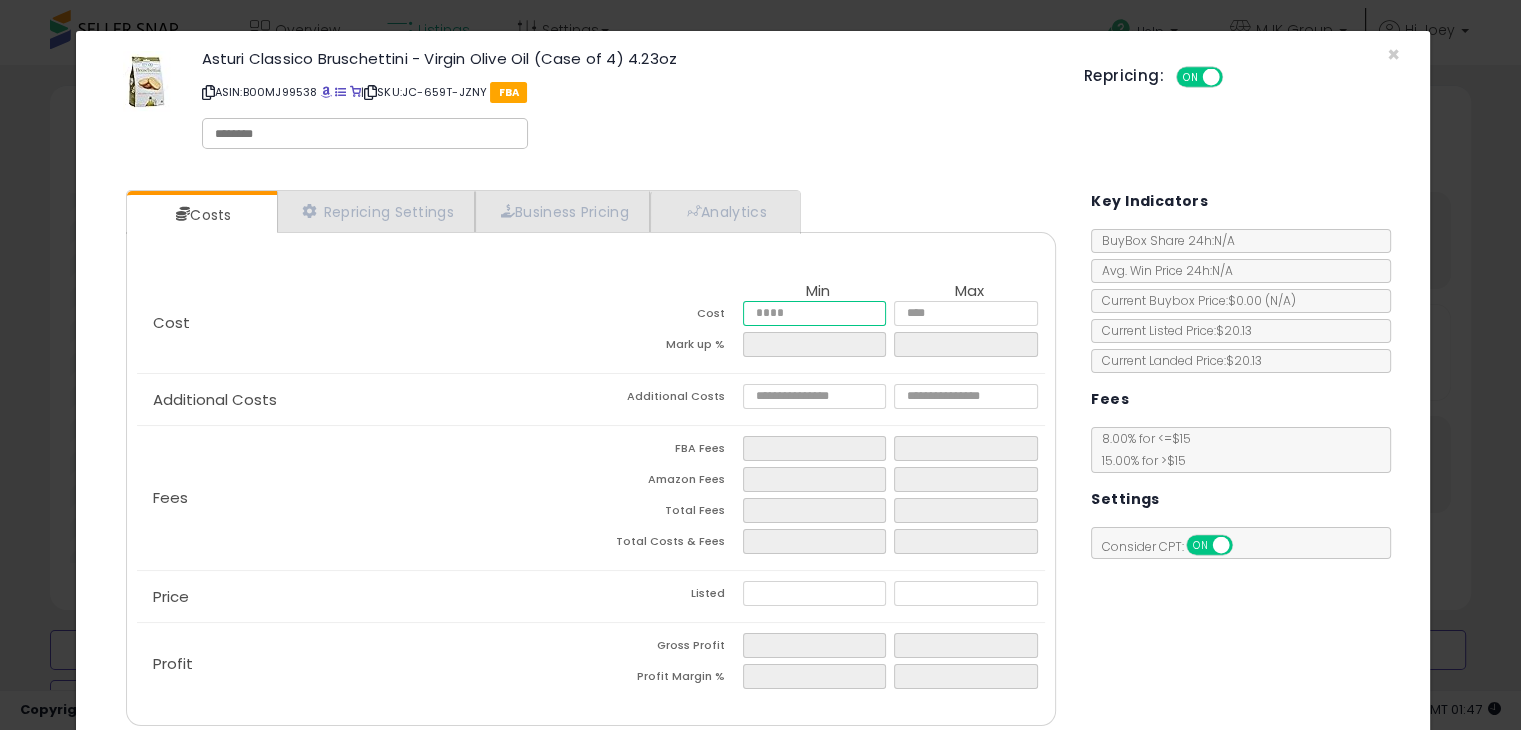 click on "Cost
Mark up %" at bounding box center (818, 332) 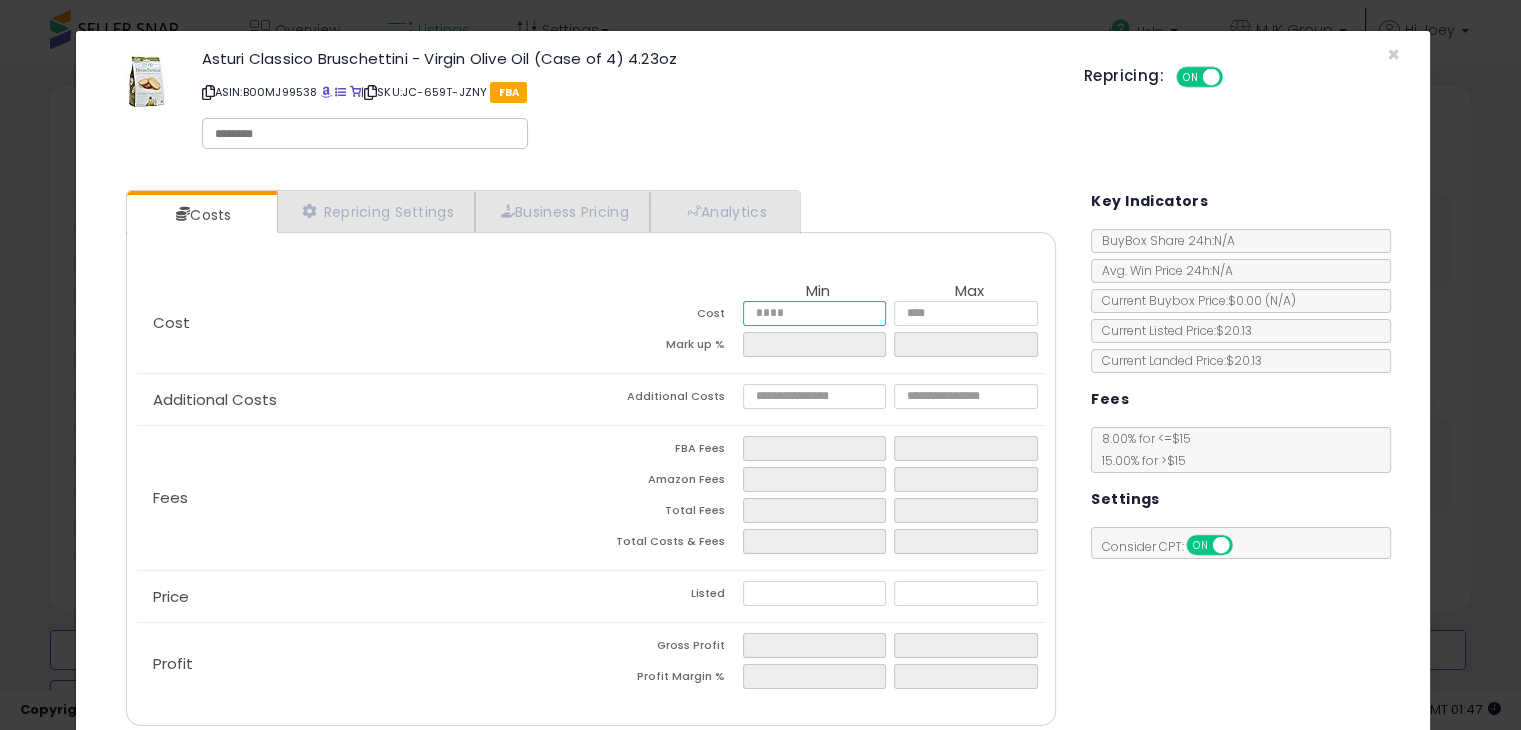 type on "****" 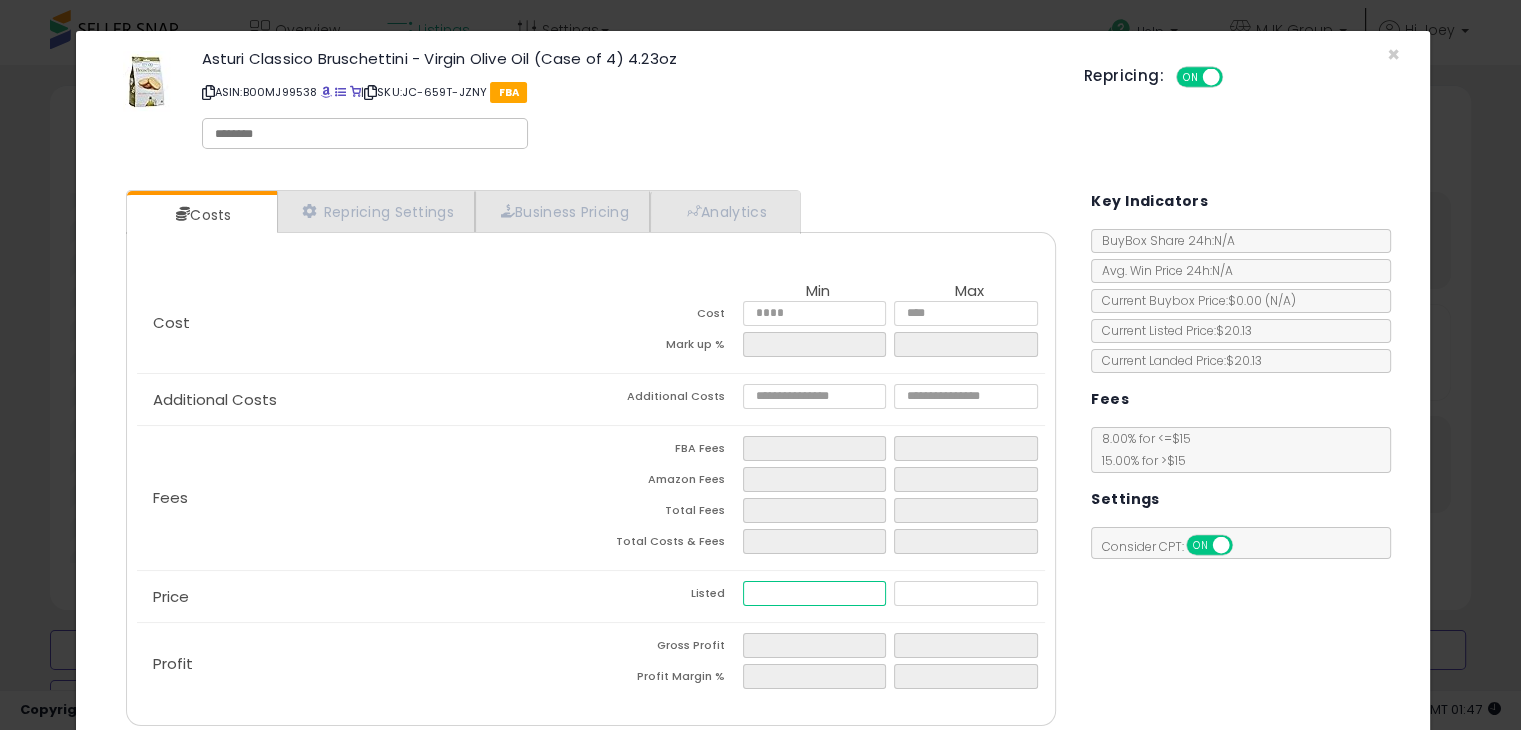 click at bounding box center (815, 593) 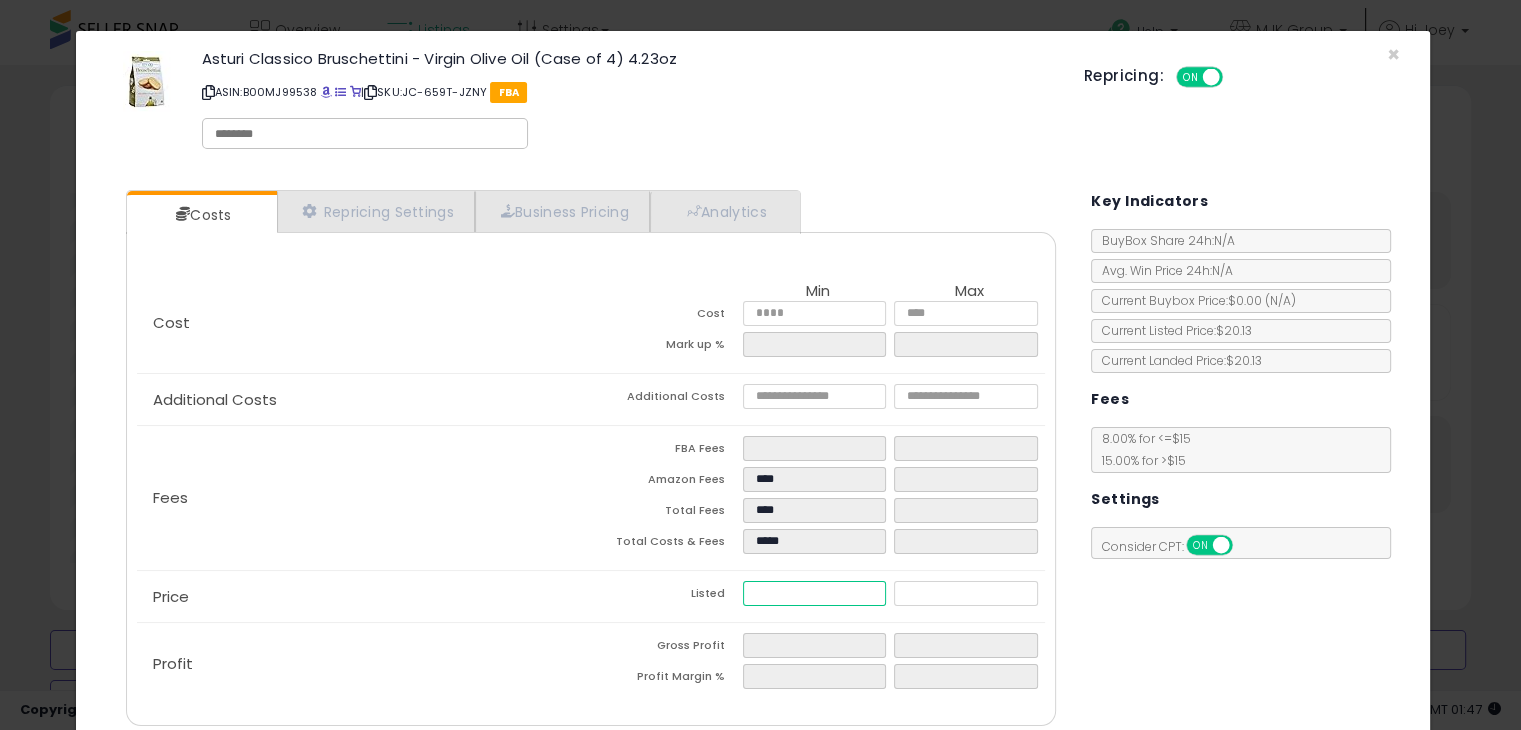 type on "****" 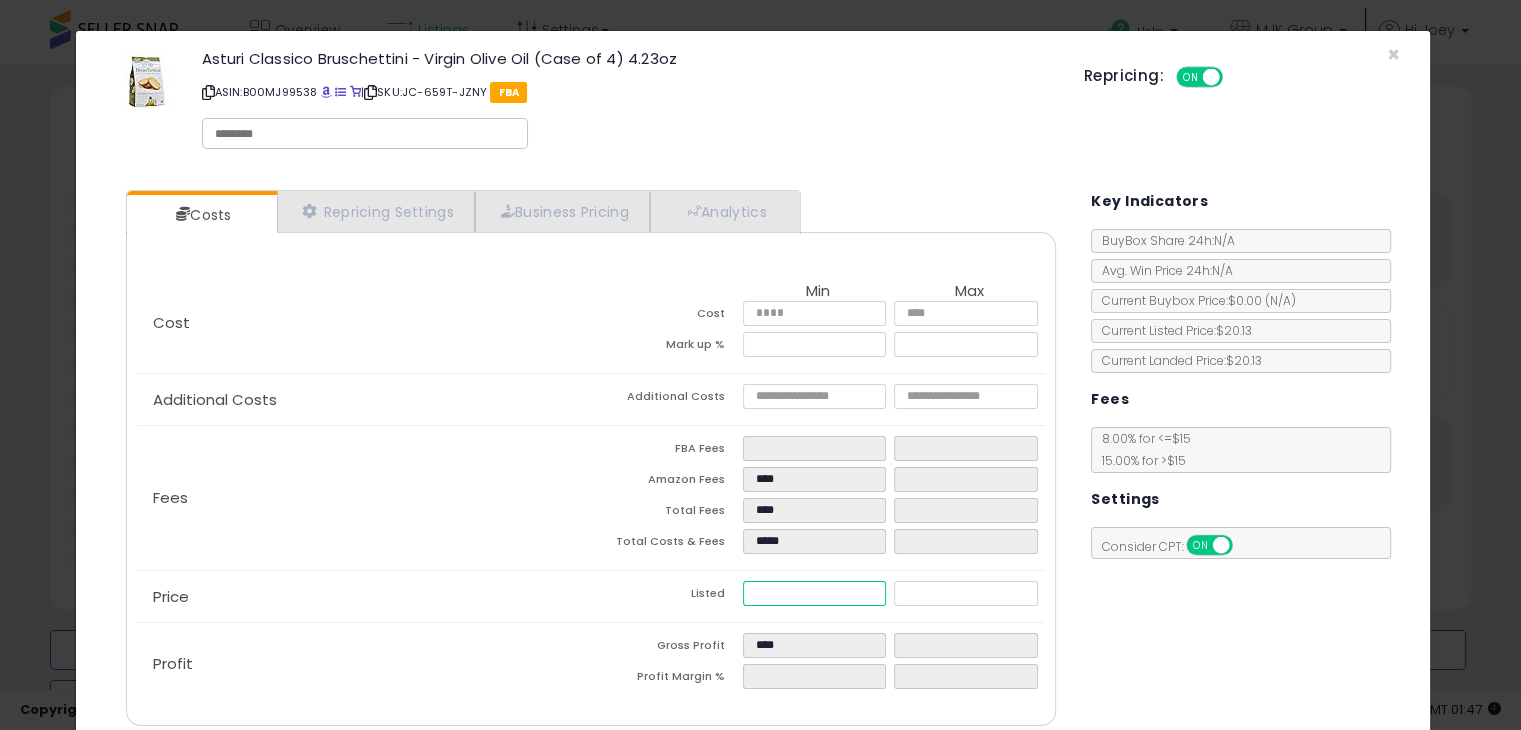 drag, startPoint x: 795, startPoint y: 593, endPoint x: 664, endPoint y: 580, distance: 131.64346 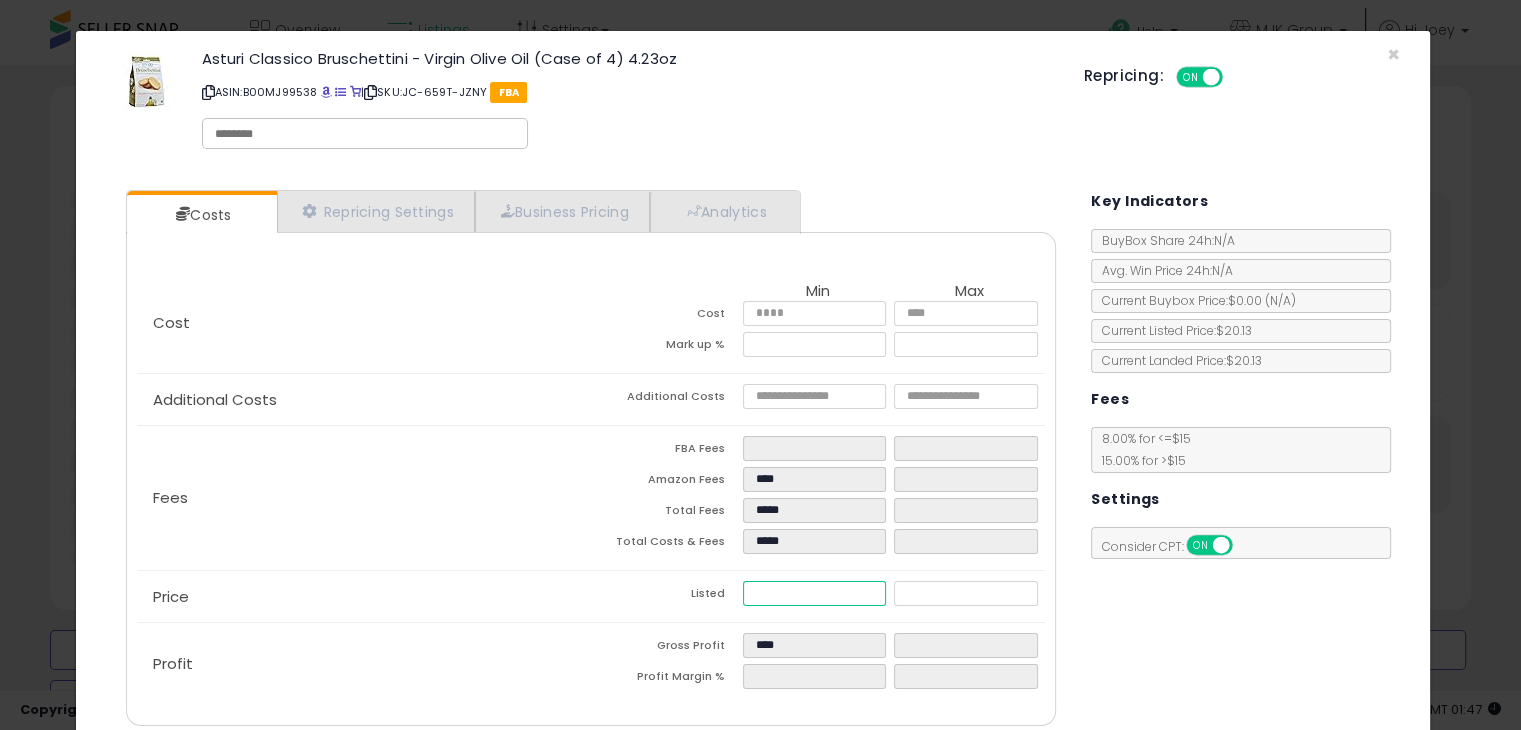 type on "*****" 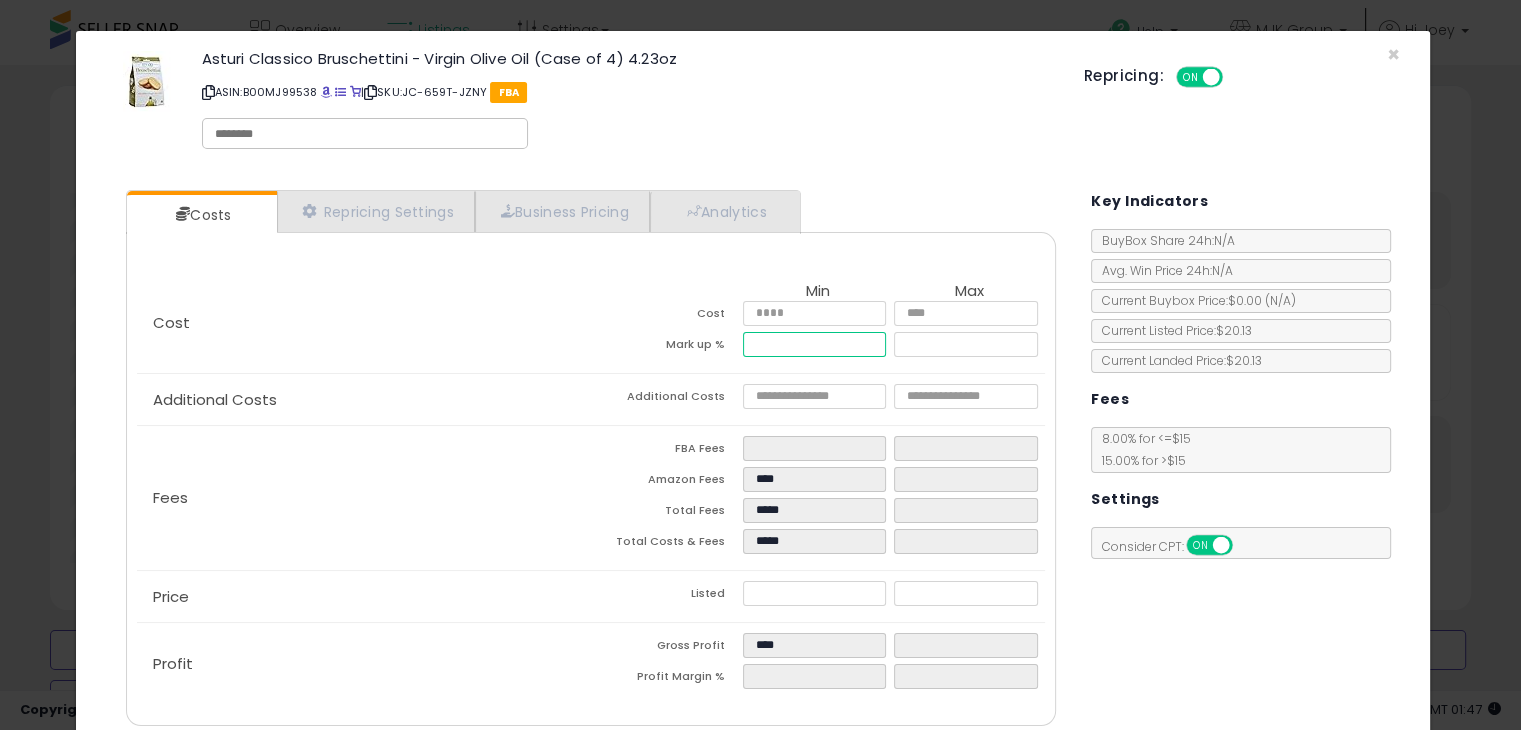 drag, startPoint x: 706, startPoint y: 325, endPoint x: 678, endPoint y: 322, distance: 28.160255 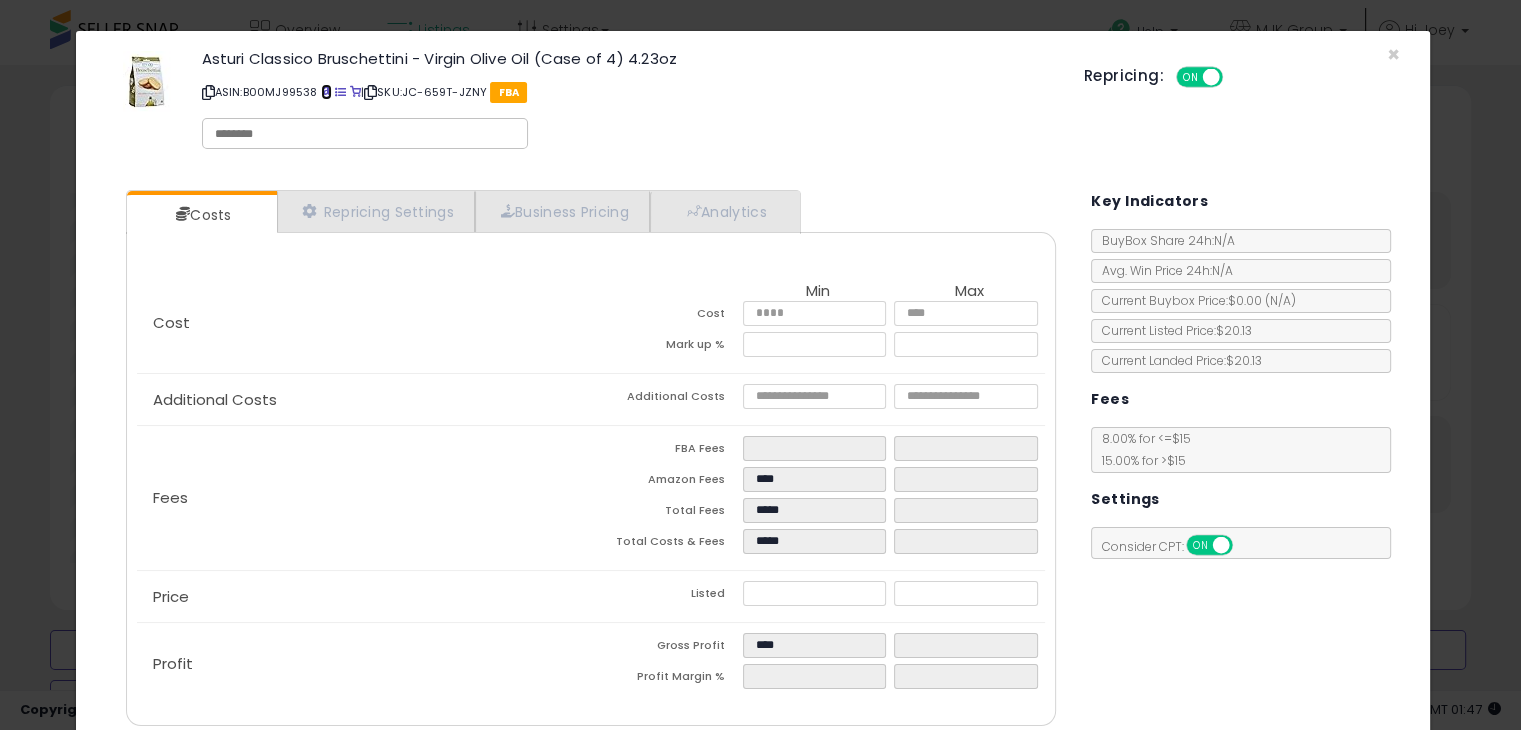type on "*****" 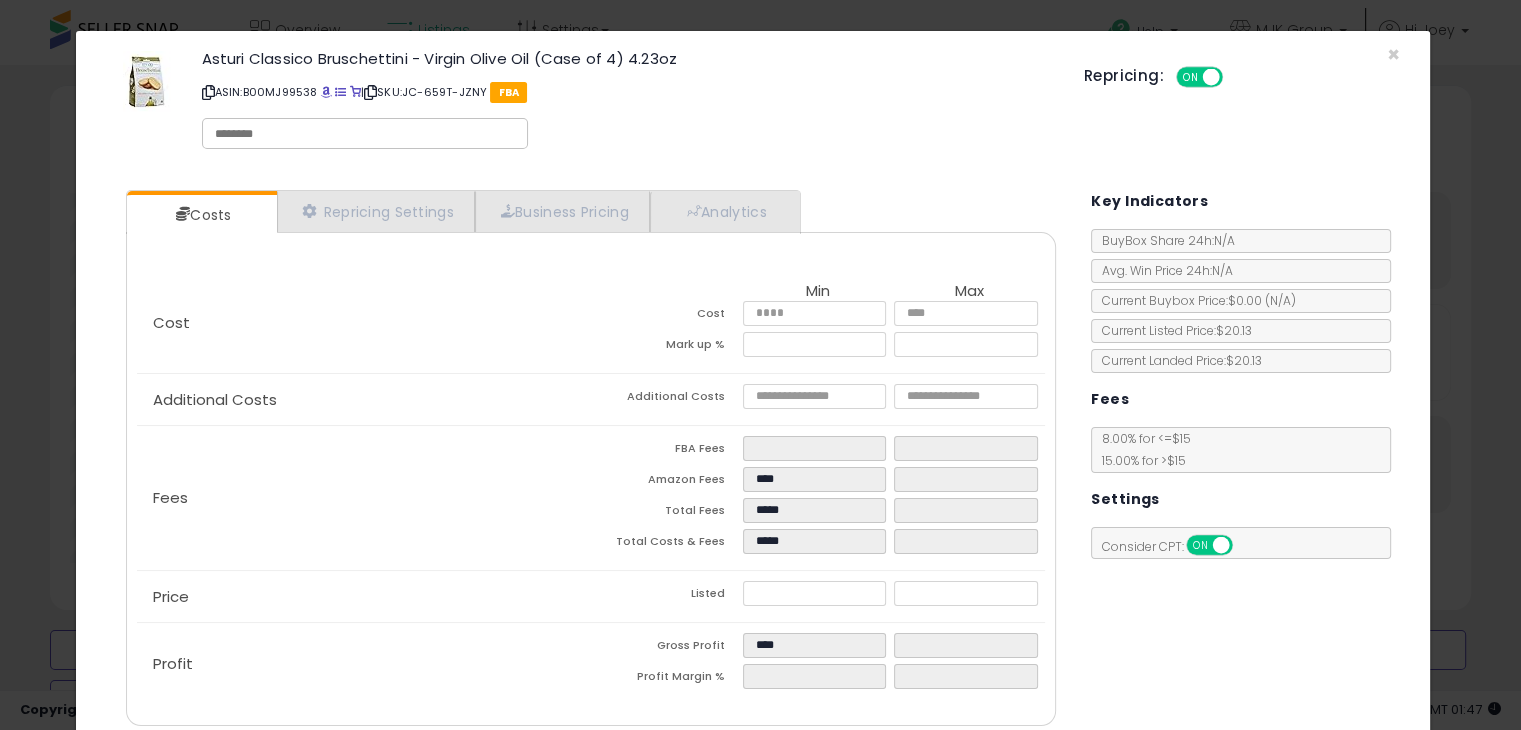 click on "ASIN:  [ASIN]
|
SKU:  [SKU]
FBA" at bounding box center (628, 92) 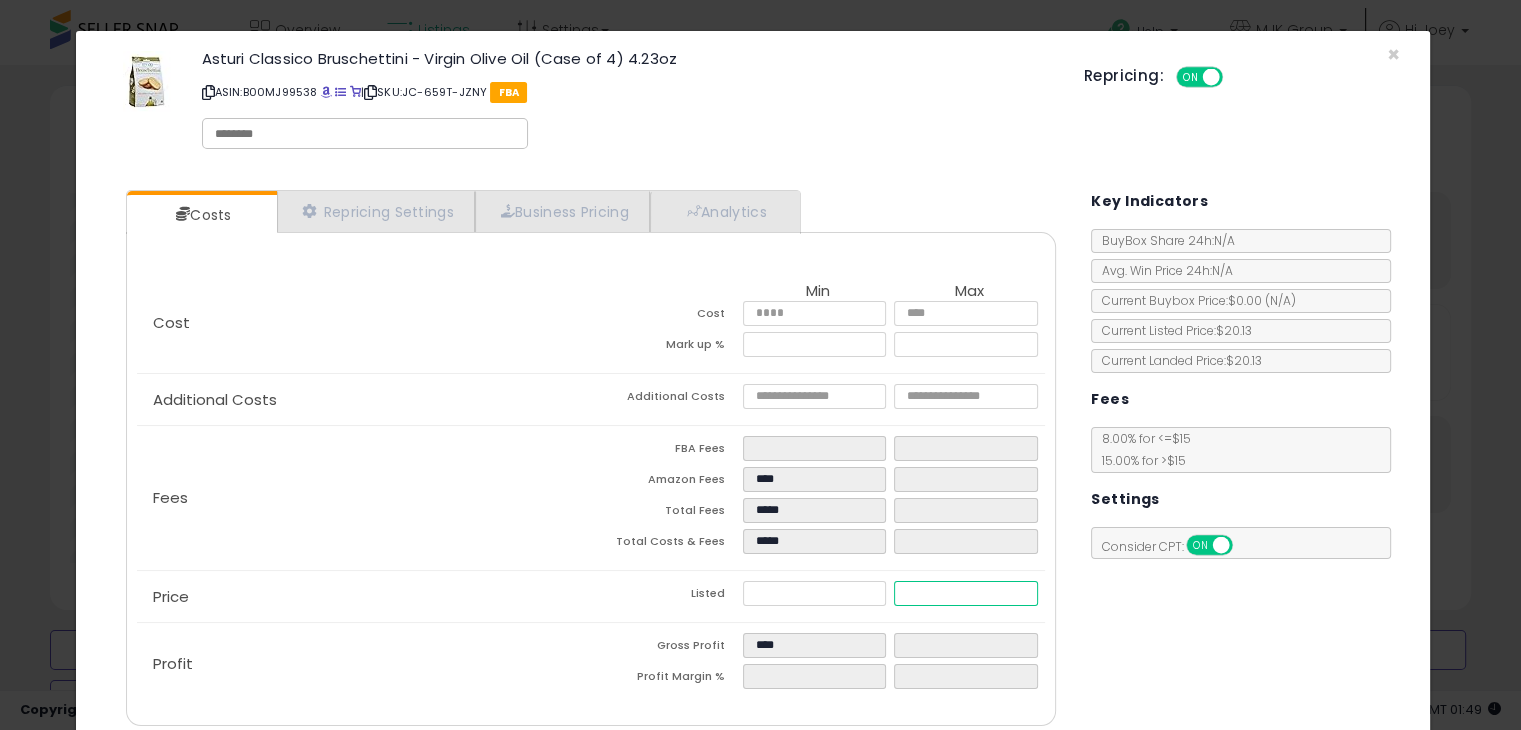 click at bounding box center (966, 593) 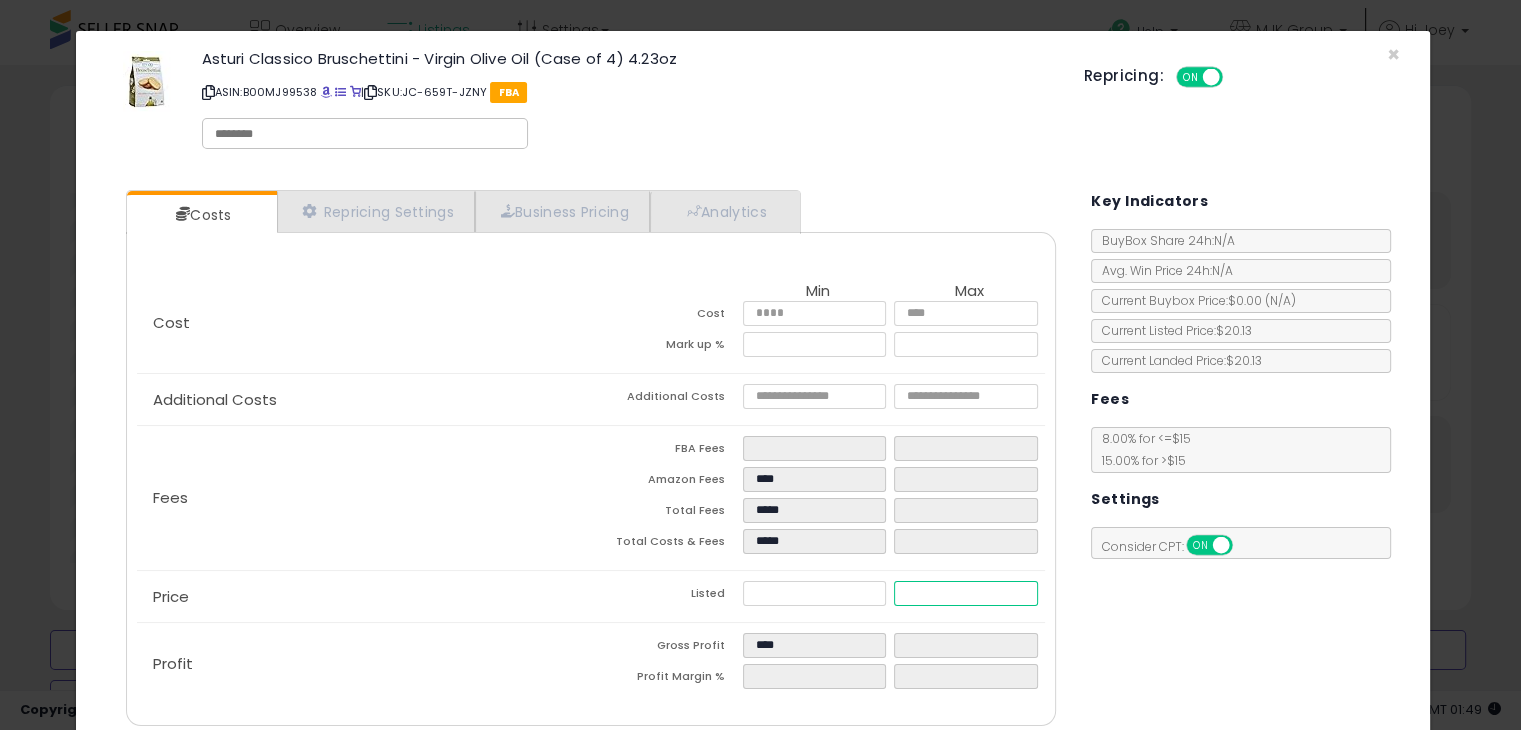 type on "****" 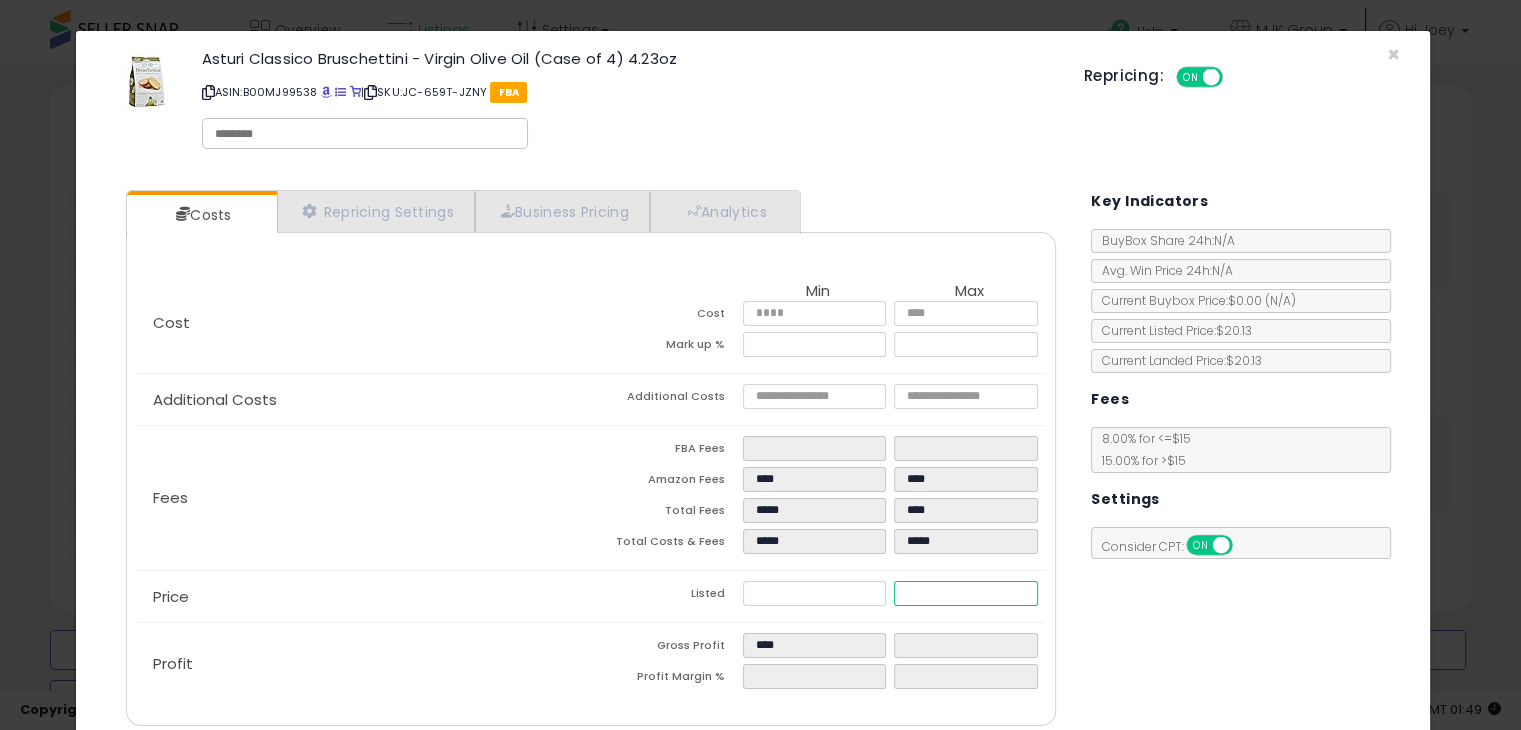 type on "****" 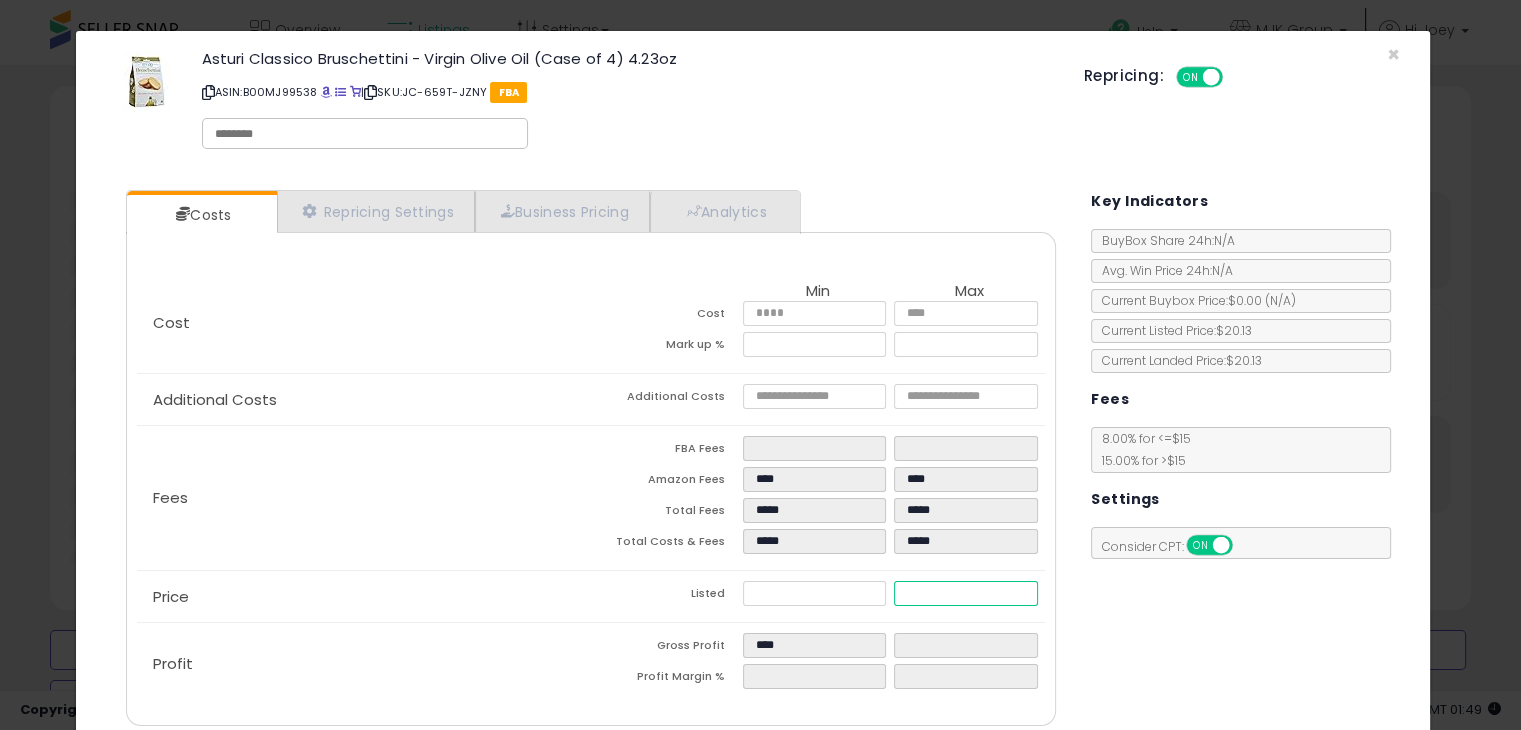 type on "****" 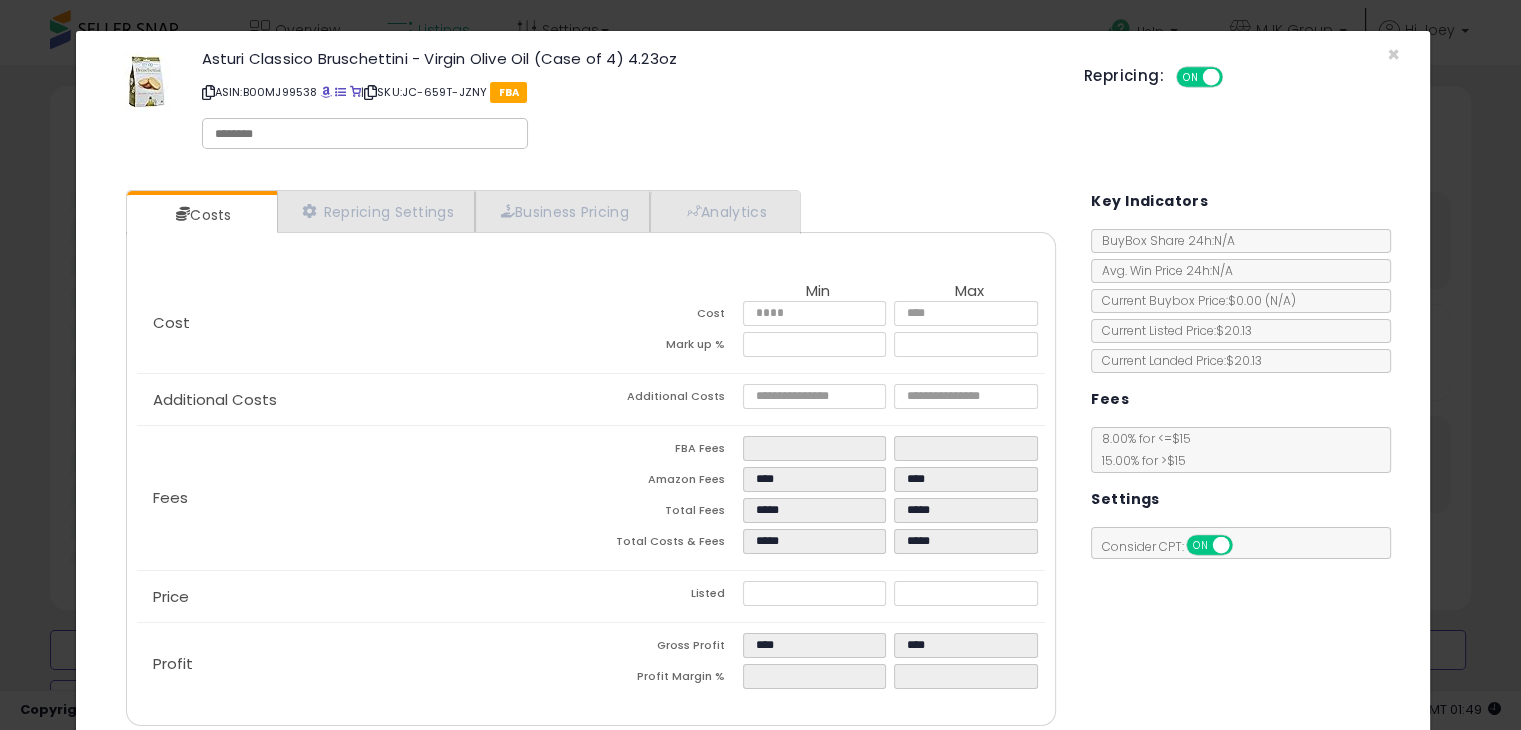 click on "Save & Close" at bounding box center [1258, 779] 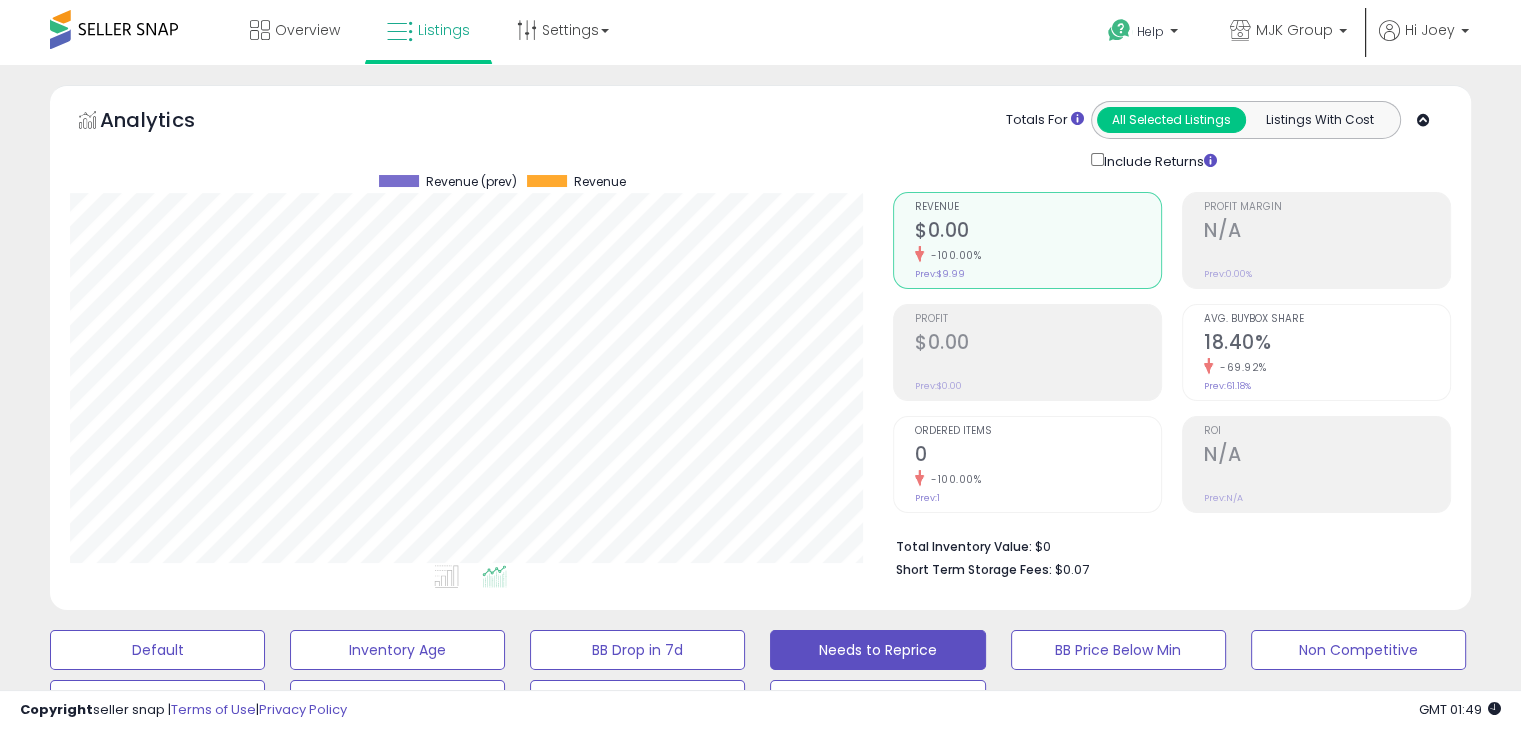 click on "Asturi Bruschettini, Classico Virgin Olive Oil, 4.23 Ounce  ASIN:  [ASIN]    |   SKU: [SKU] Out of Stock FBA" 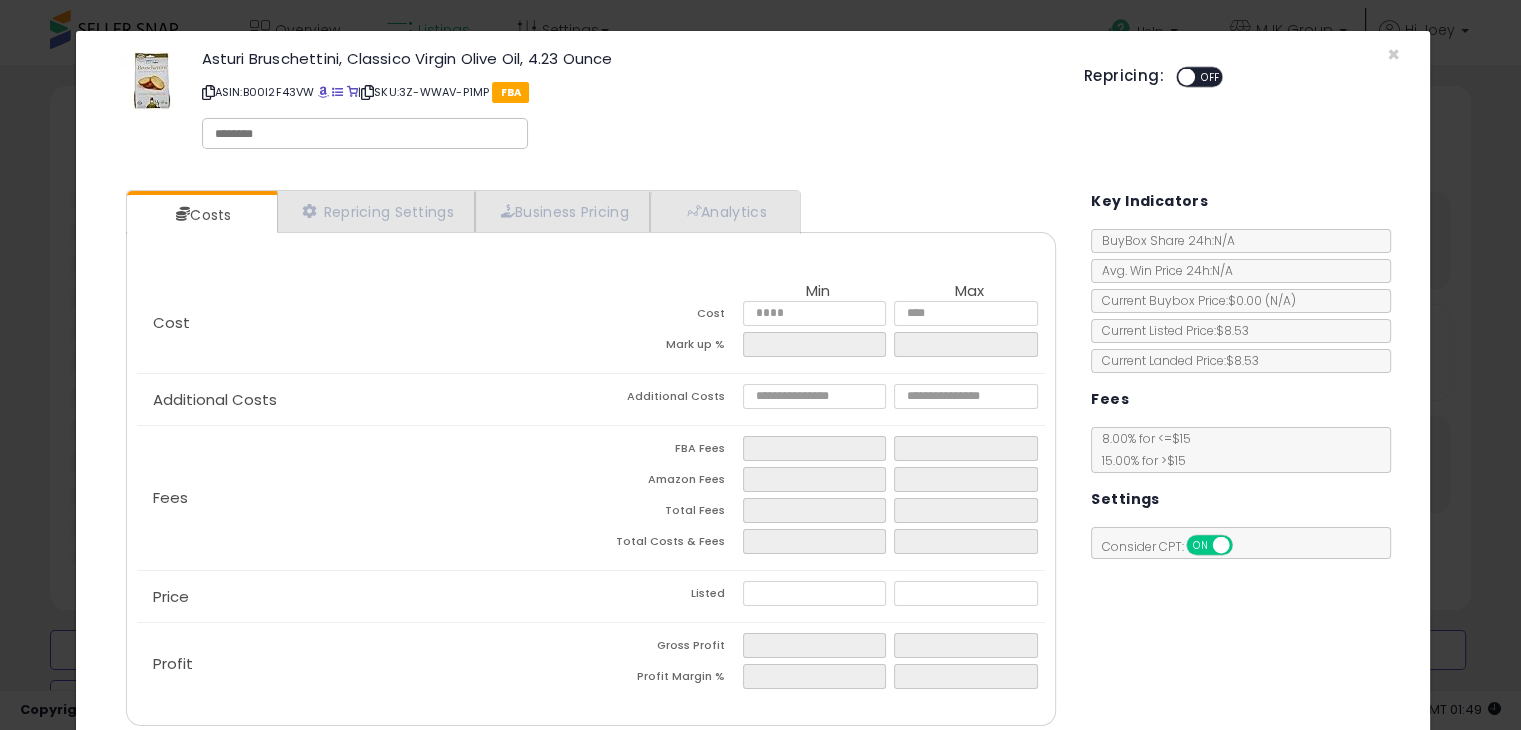 click on "OFF" at bounding box center [1211, 77] 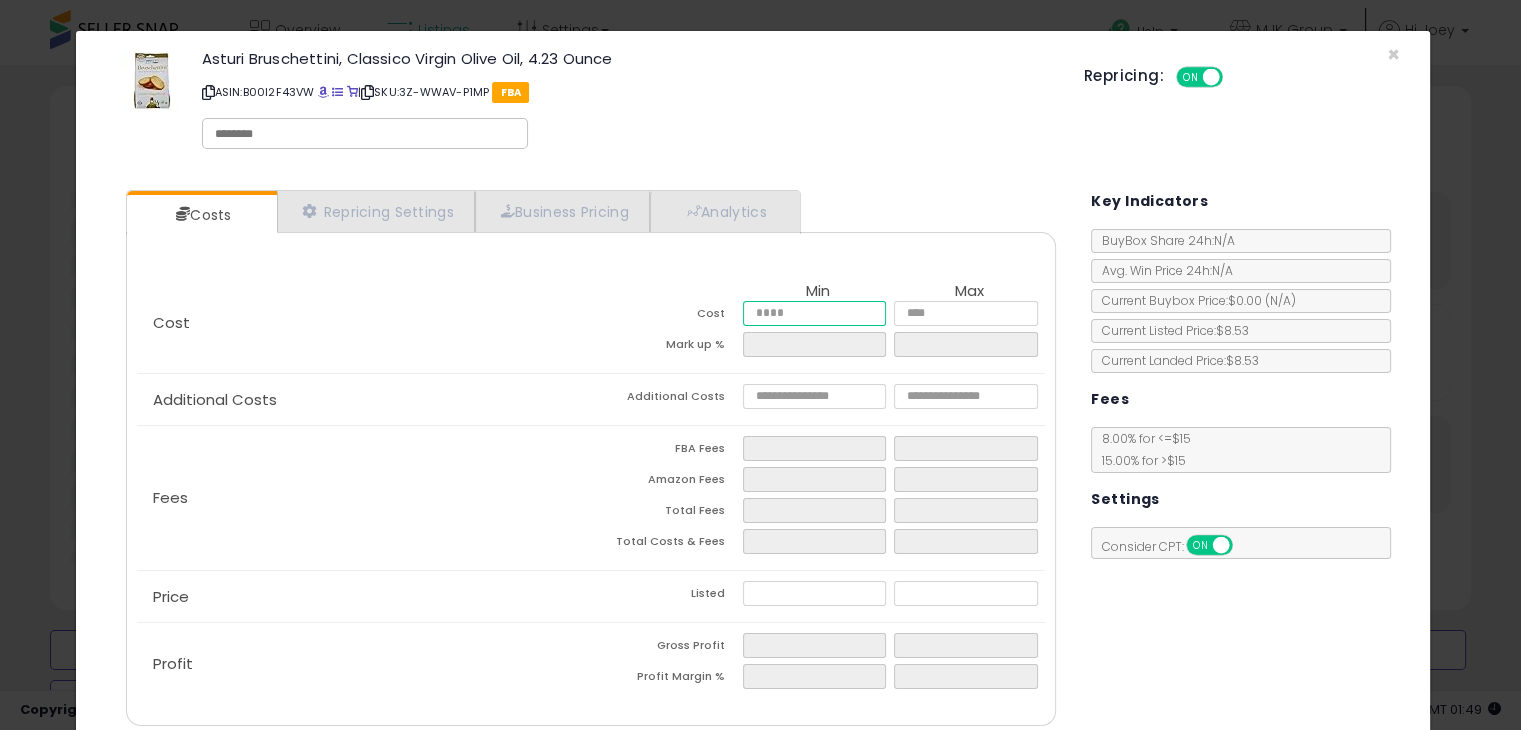 click at bounding box center [815, 313] 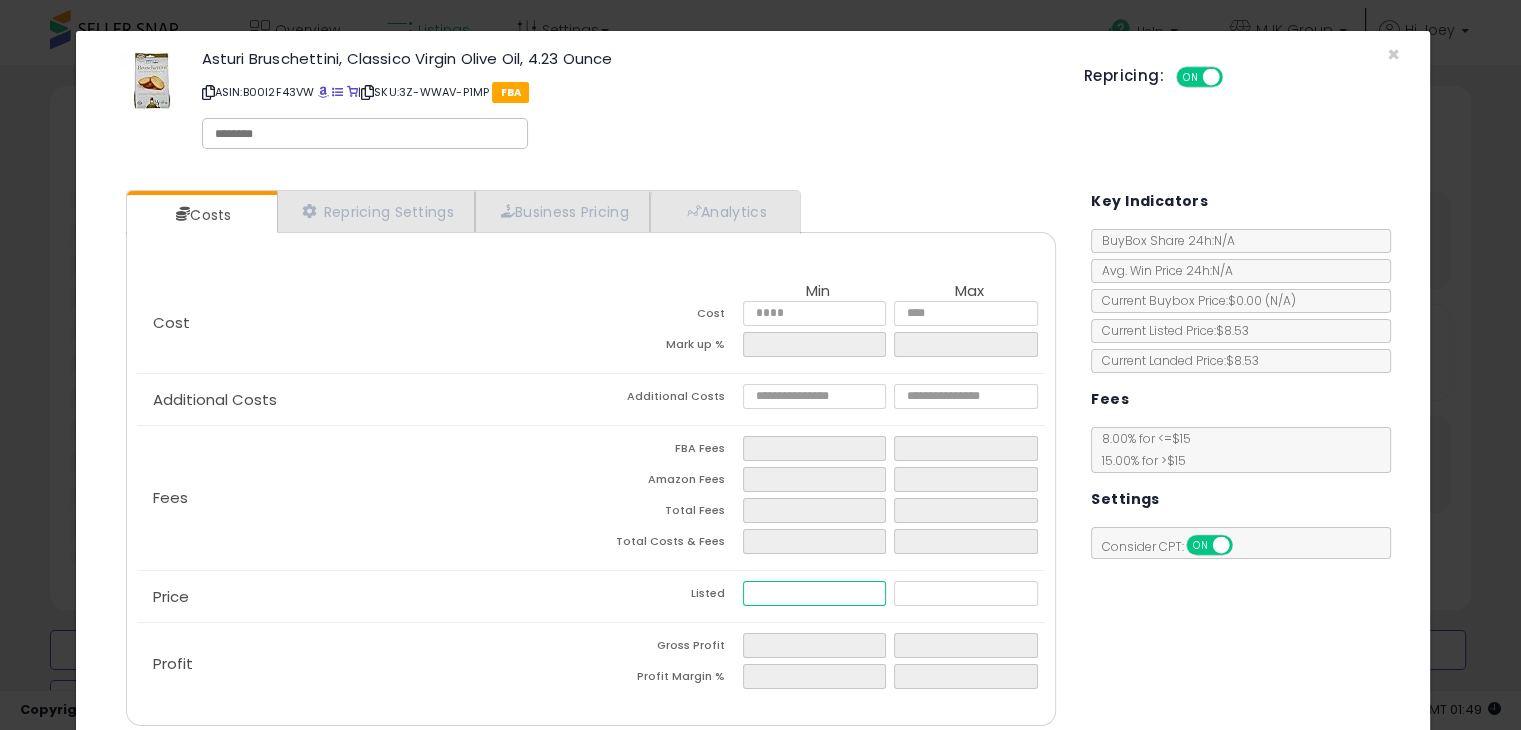 click at bounding box center (815, 593) 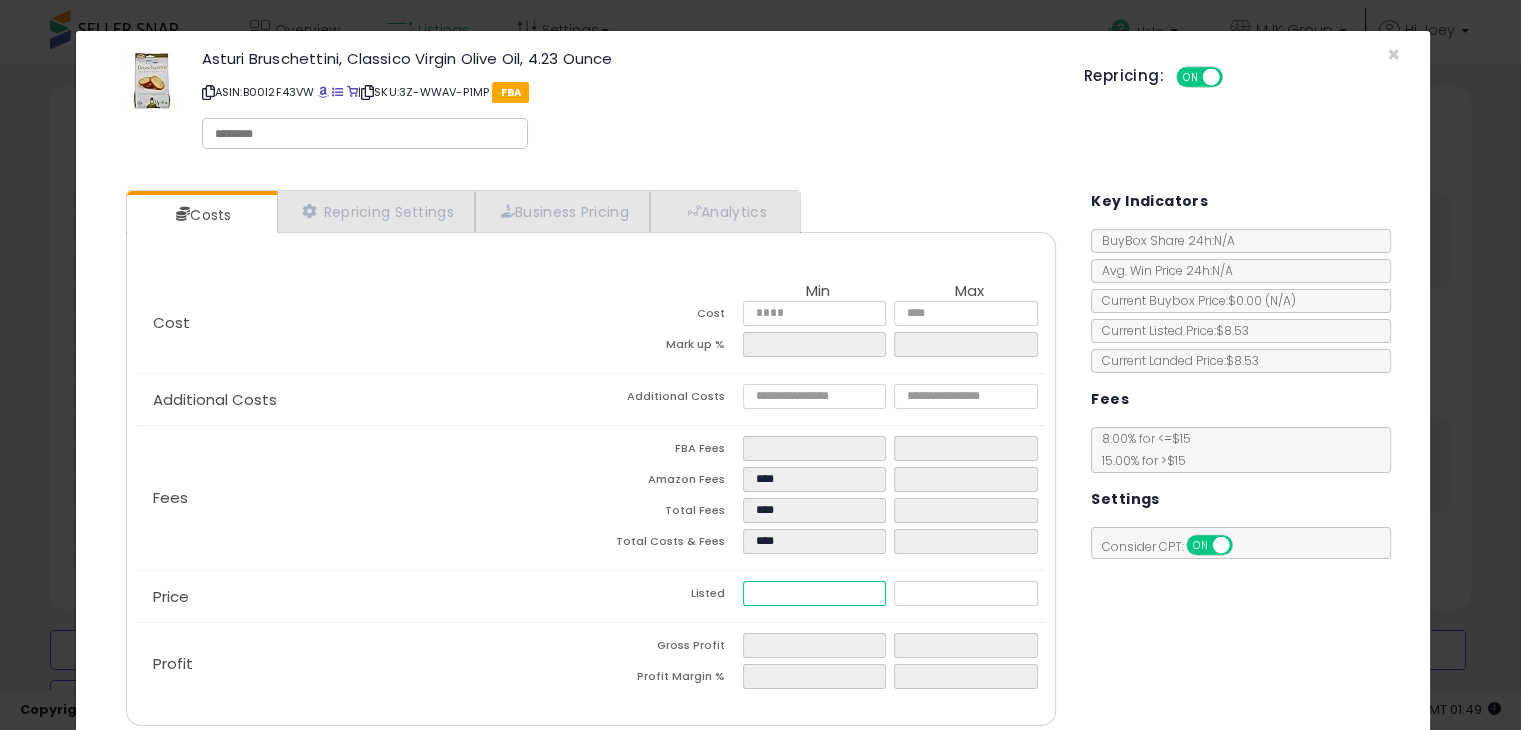 type on "****" 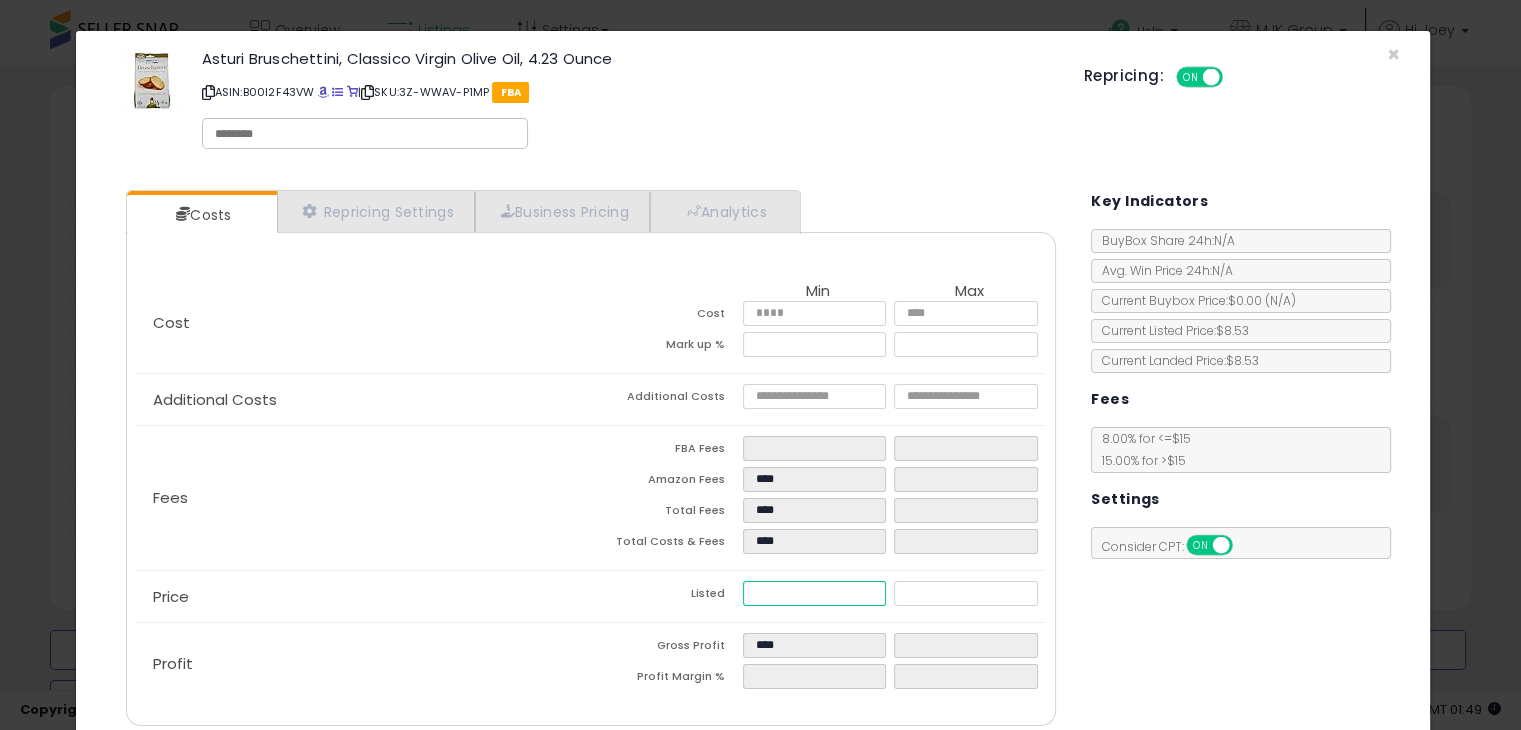 drag, startPoint x: 822, startPoint y: 602, endPoint x: 686, endPoint y: 589, distance: 136.6199 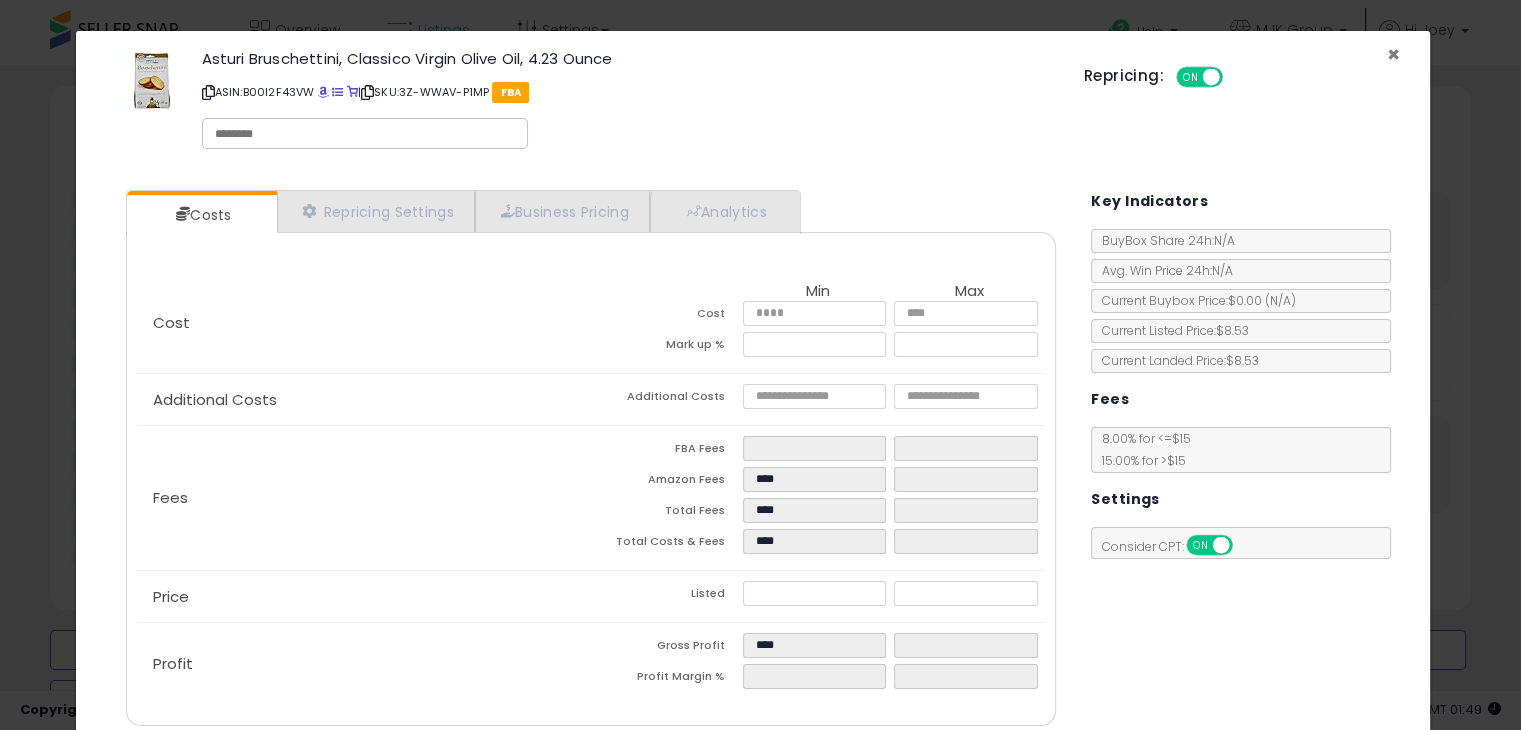 click on "×" at bounding box center (1393, 54) 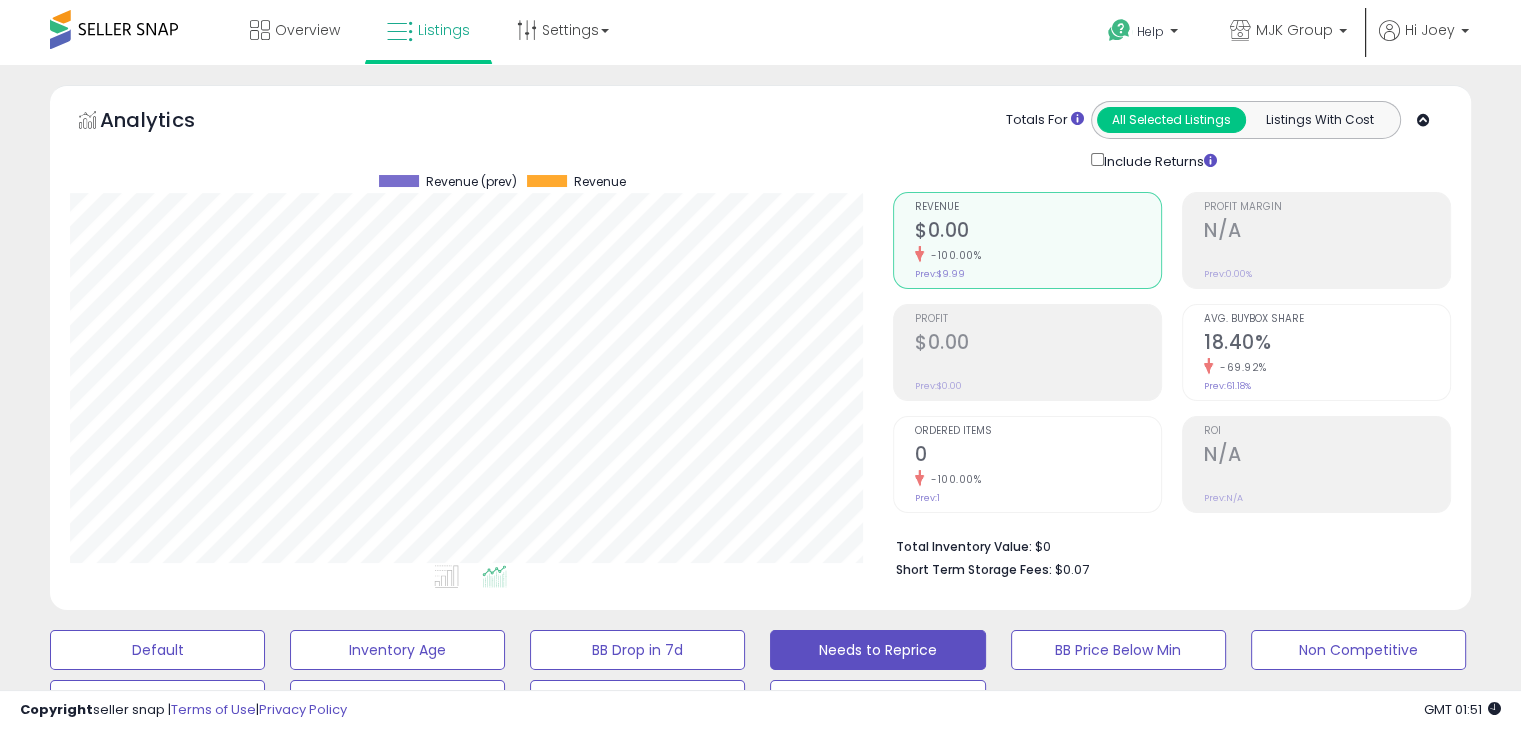 click at bounding box center (419, 4130) 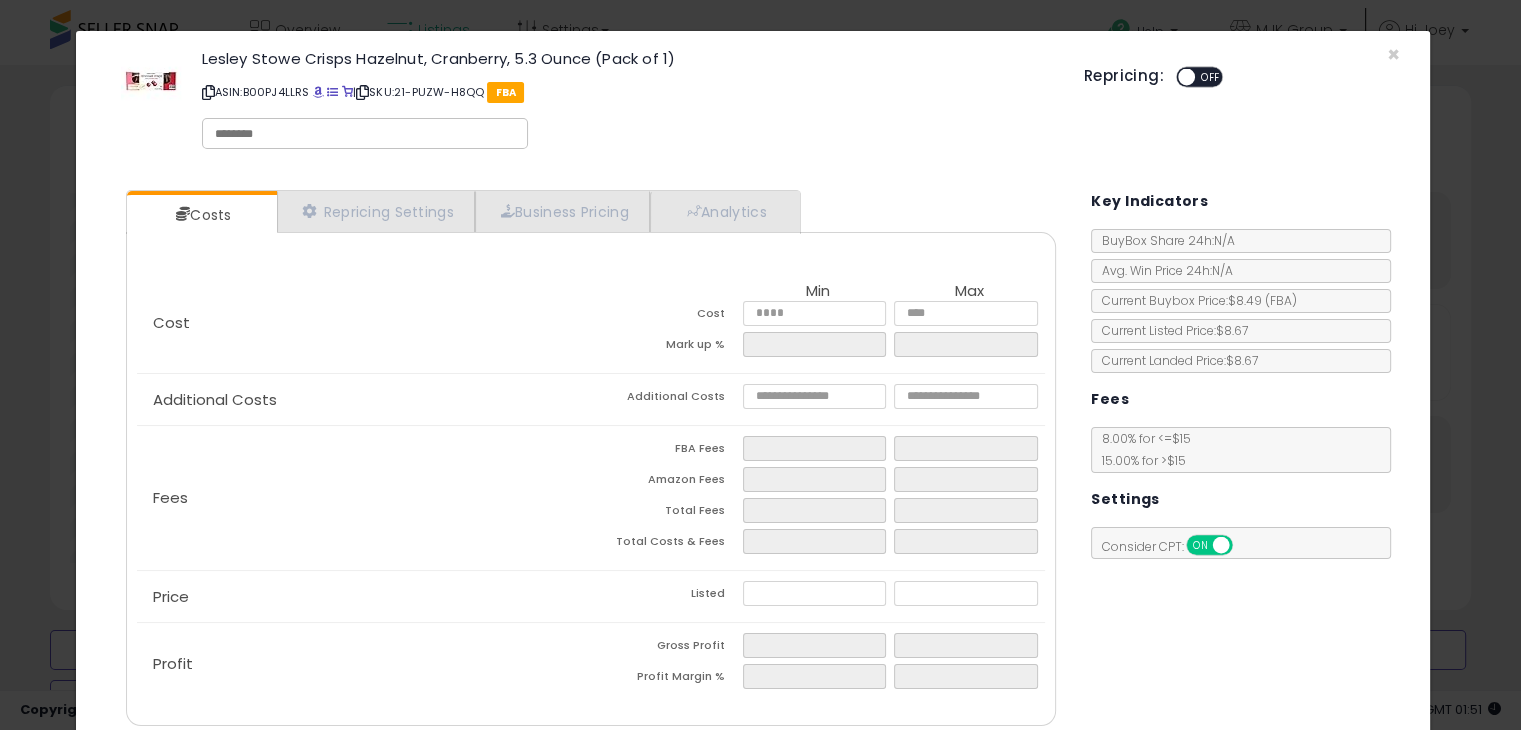click on "OFF" at bounding box center (1211, 77) 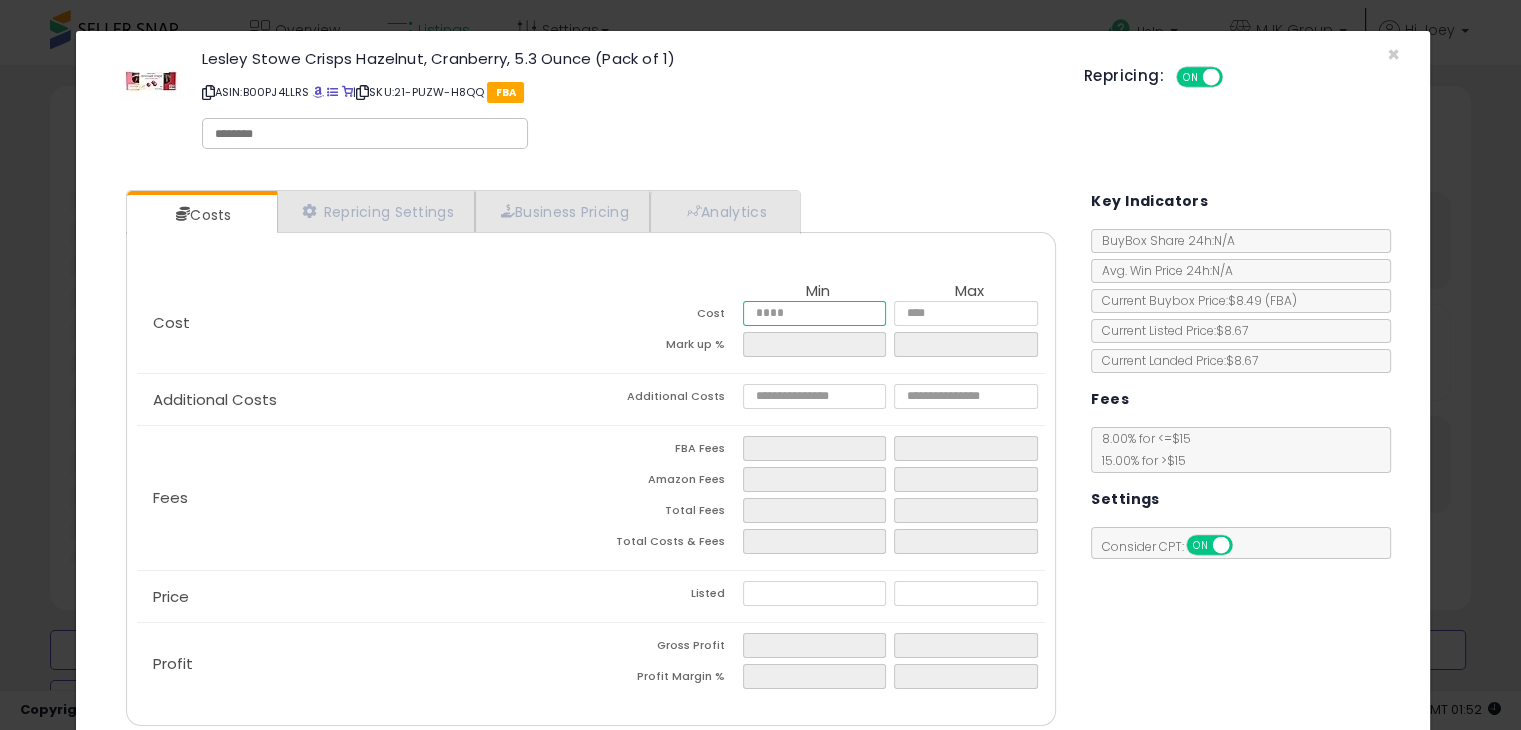 click at bounding box center [815, 313] 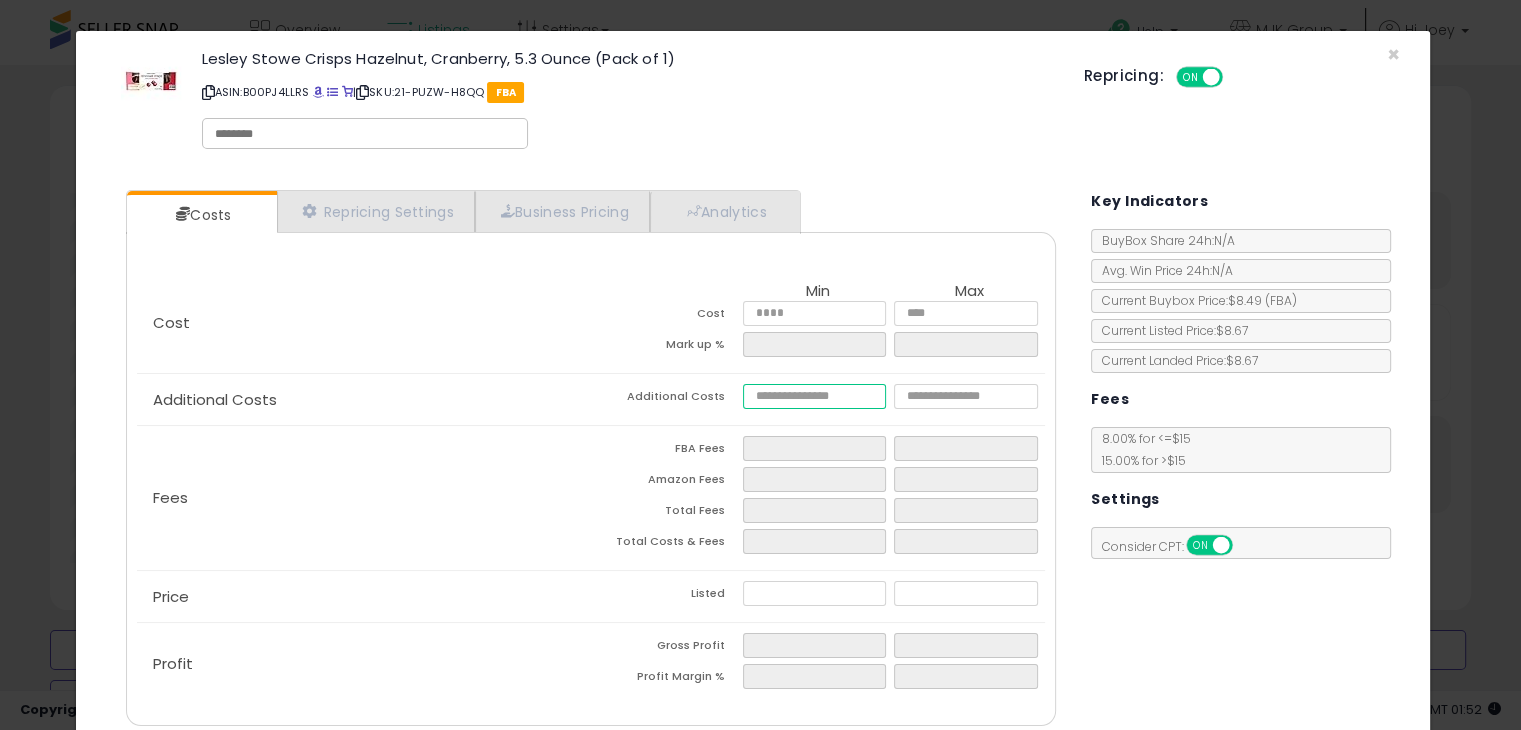 click at bounding box center [815, 396] 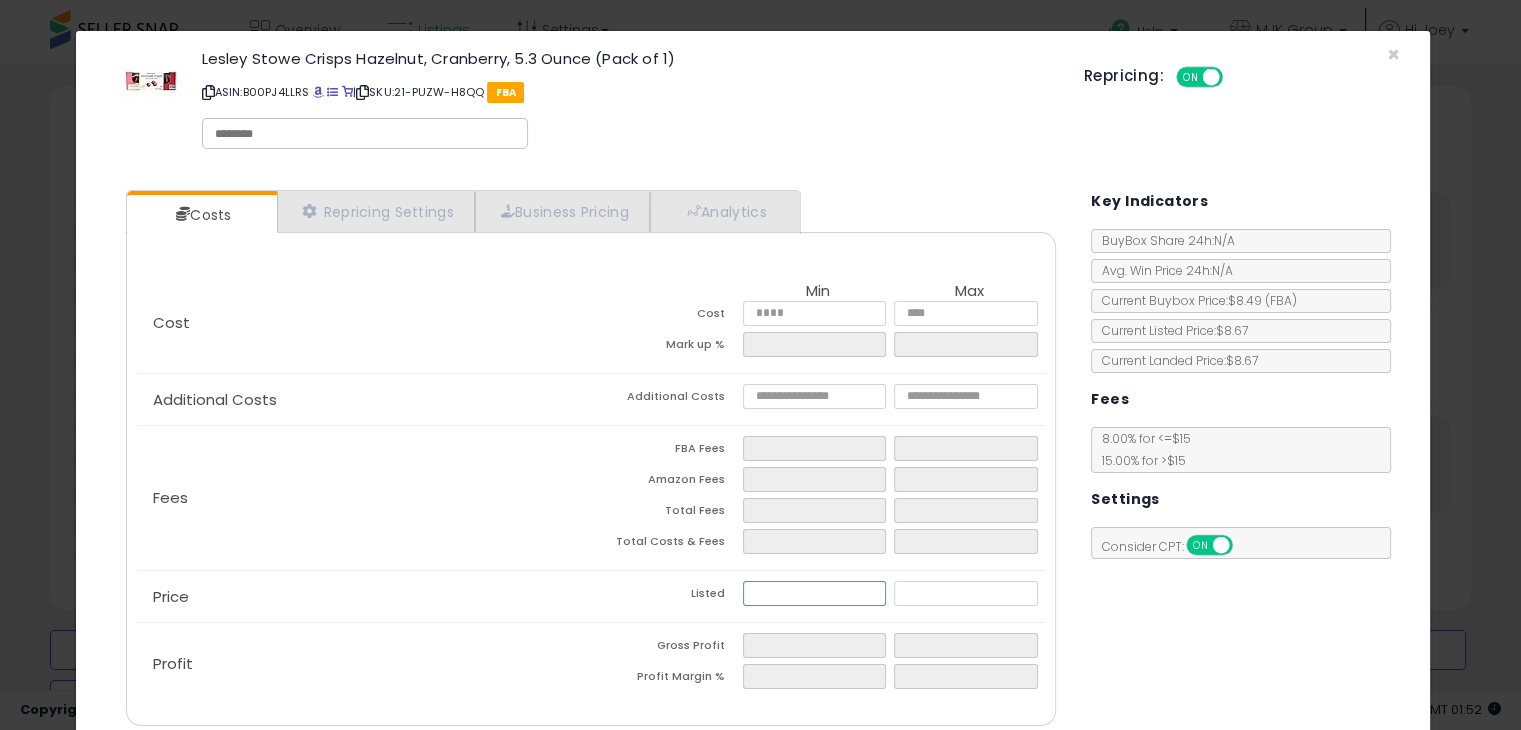 drag, startPoint x: 790, startPoint y: 589, endPoint x: 821, endPoint y: 598, distance: 32.280025 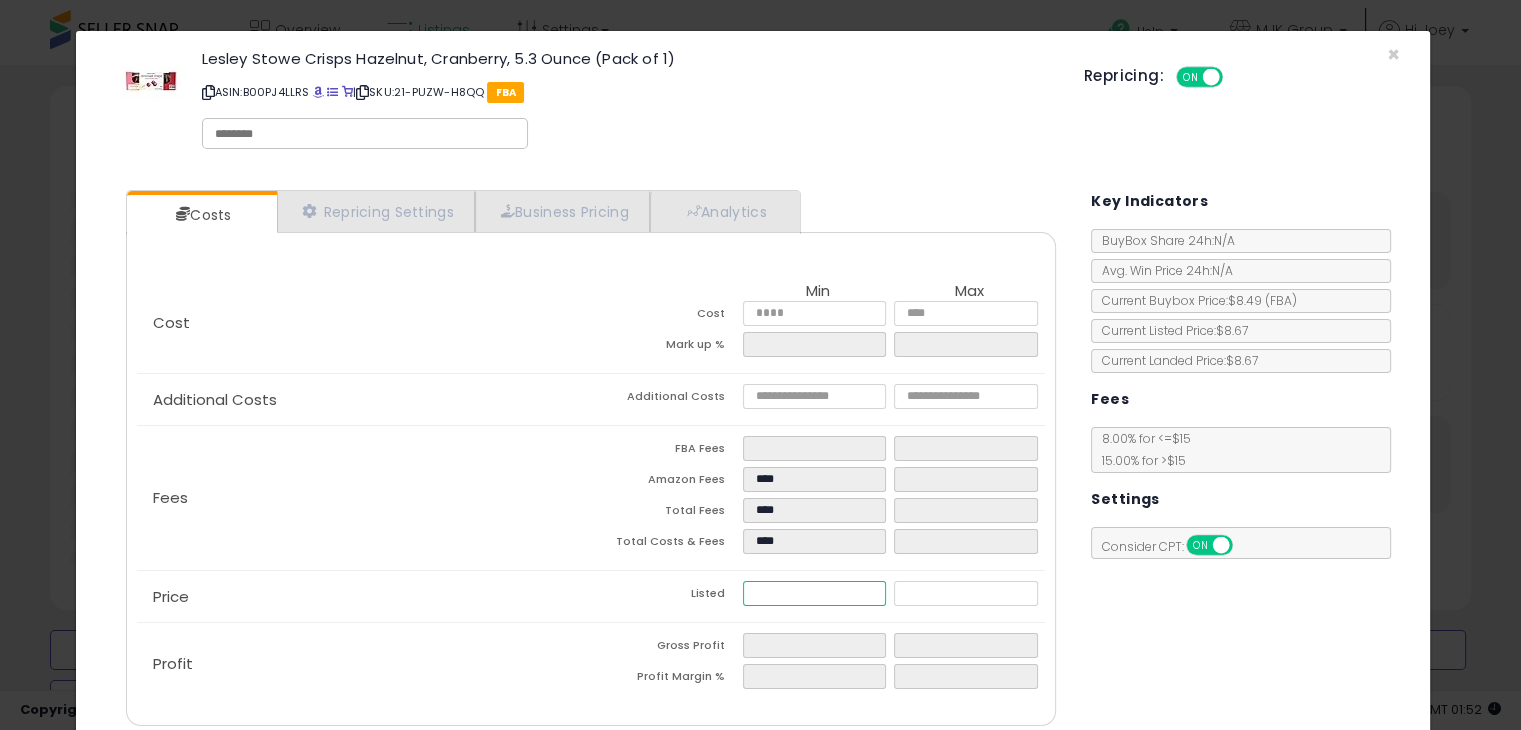 type on "****" 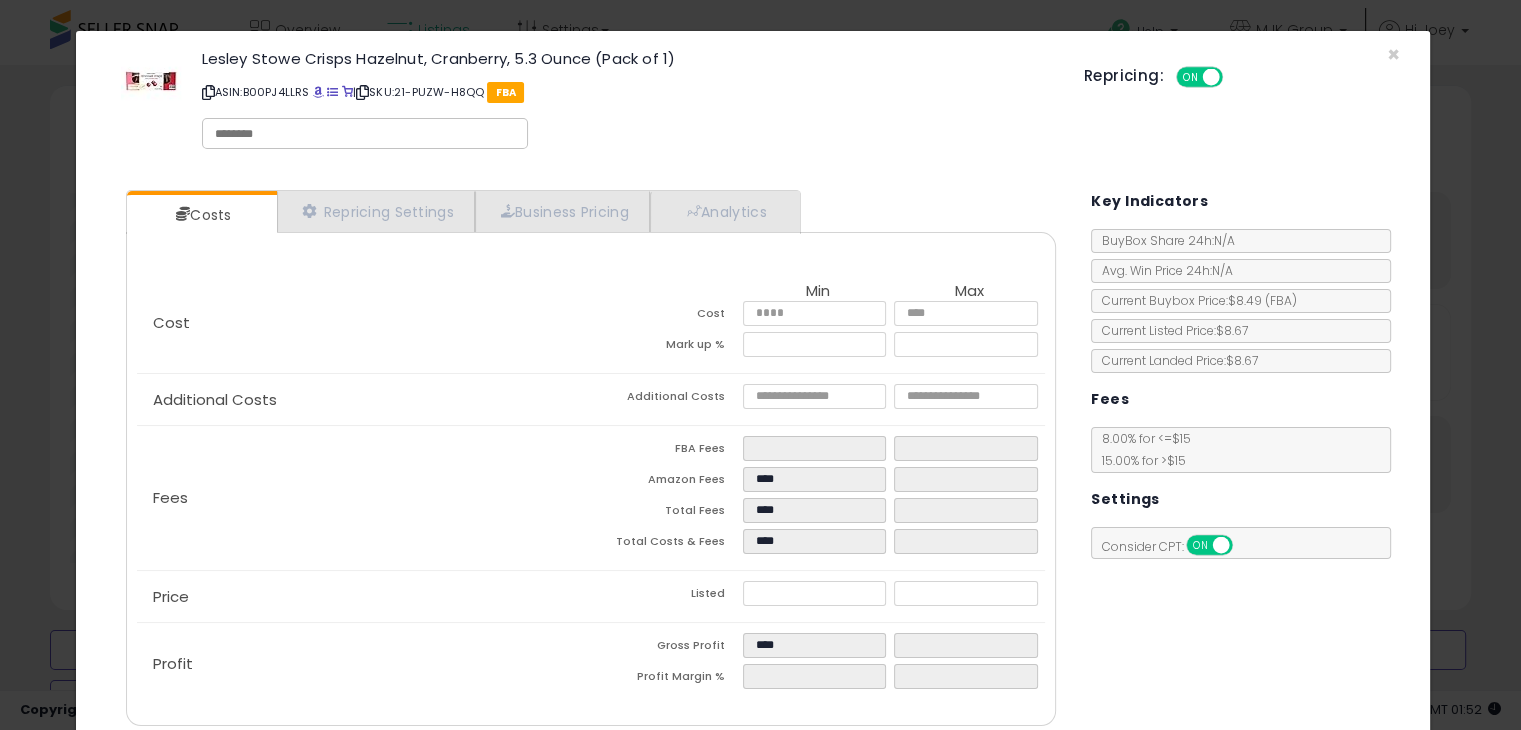 click on "Lesley Stowe Crisps Hazelnut, Cranberry, 5.3 Ounce (Pack of 1)
ASIN:  [ASIN]
|
SKU:  [SKU]
FBA
Repricing:
ON   OFF
Retrieving listing data..." at bounding box center (752, 103) 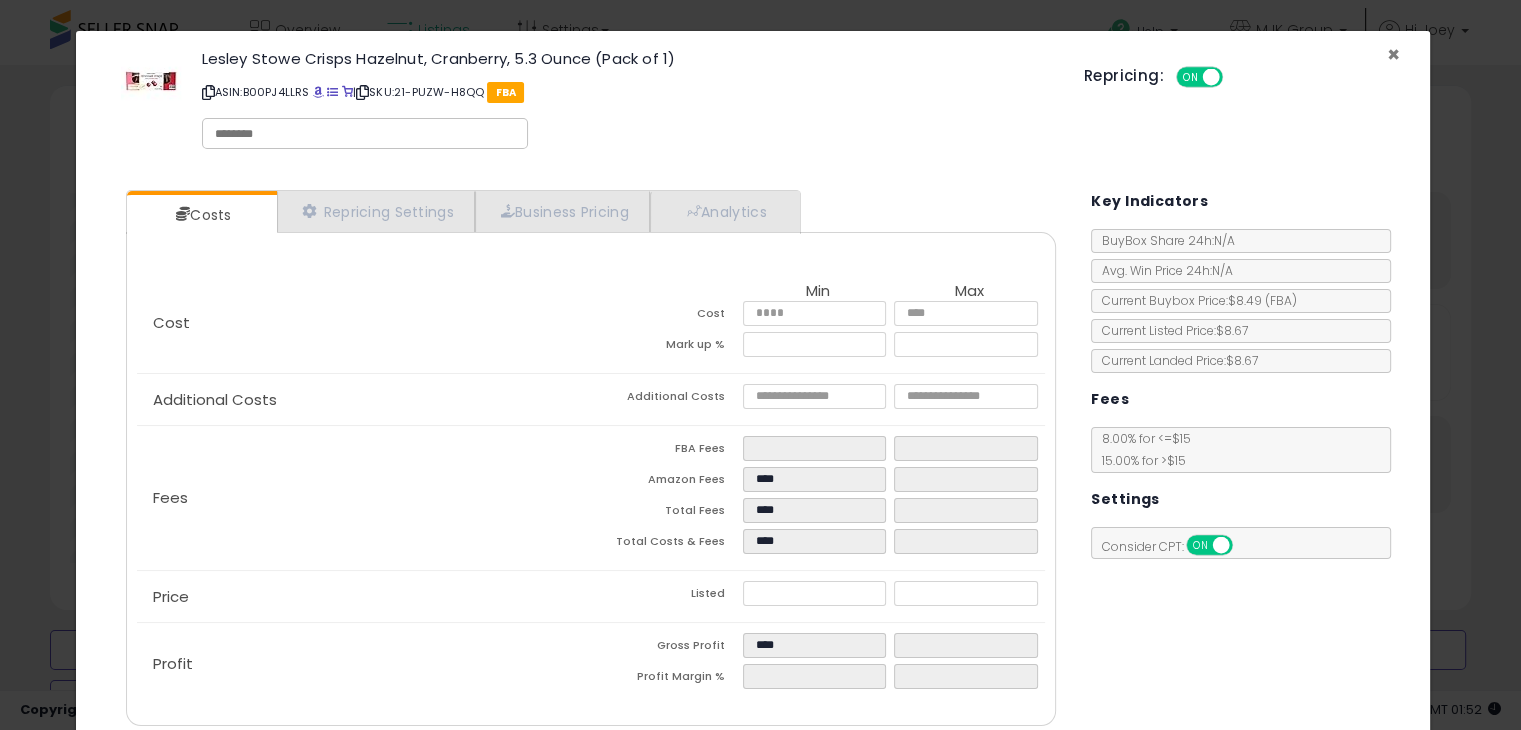 click on "×" at bounding box center (1393, 54) 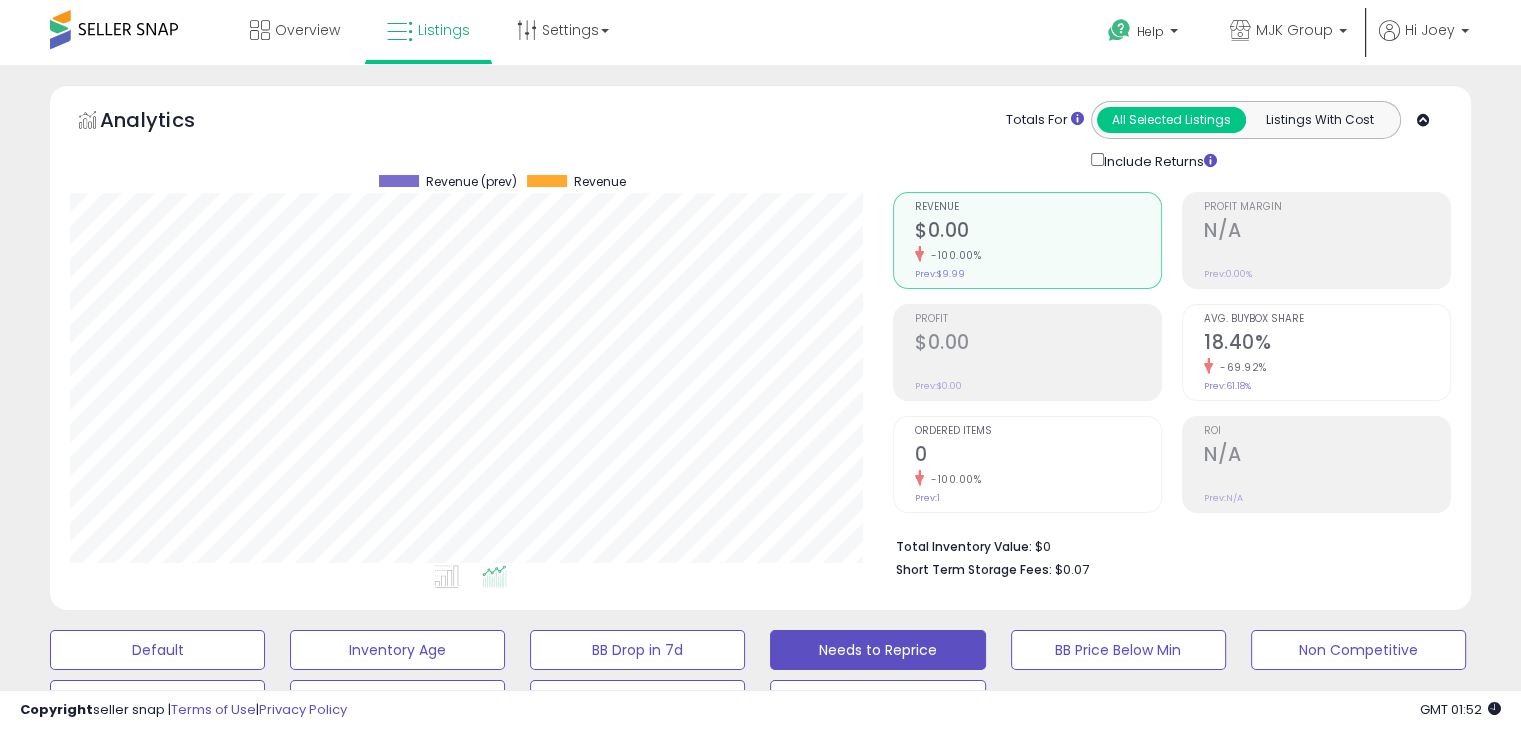 drag, startPoint x: 172, startPoint y: 249, endPoint x: 237, endPoint y: 247, distance: 65.03076 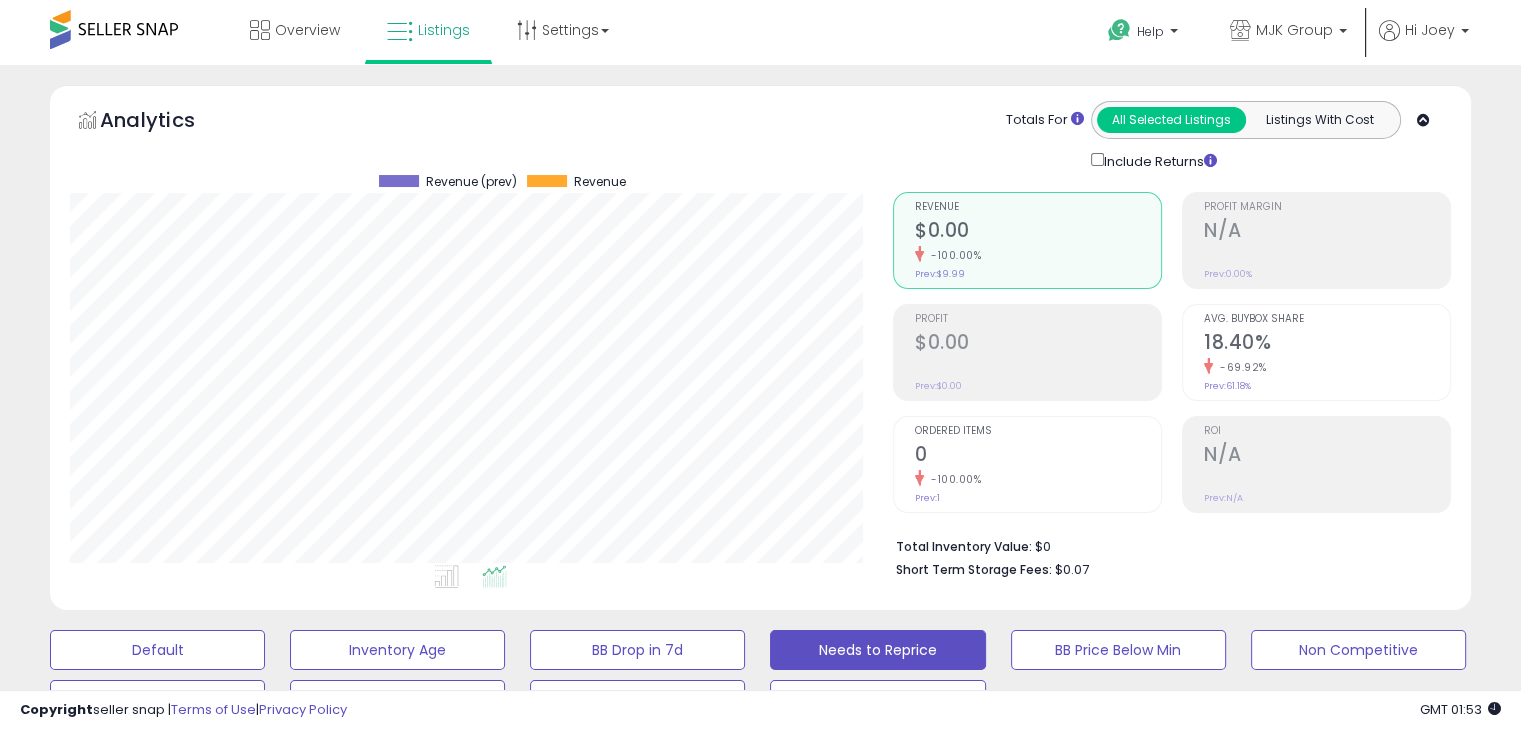 click at bounding box center (419, 4130) 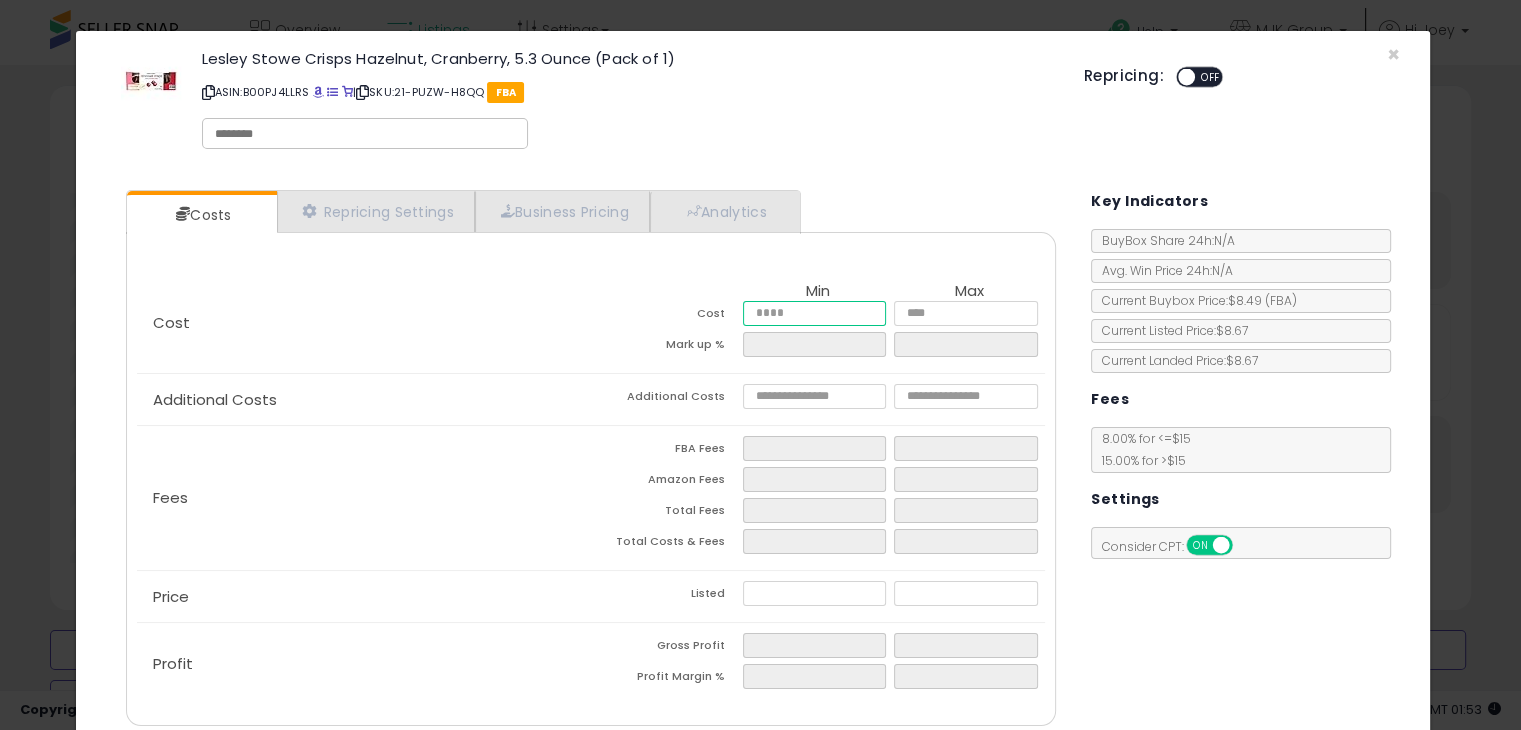click at bounding box center [815, 313] 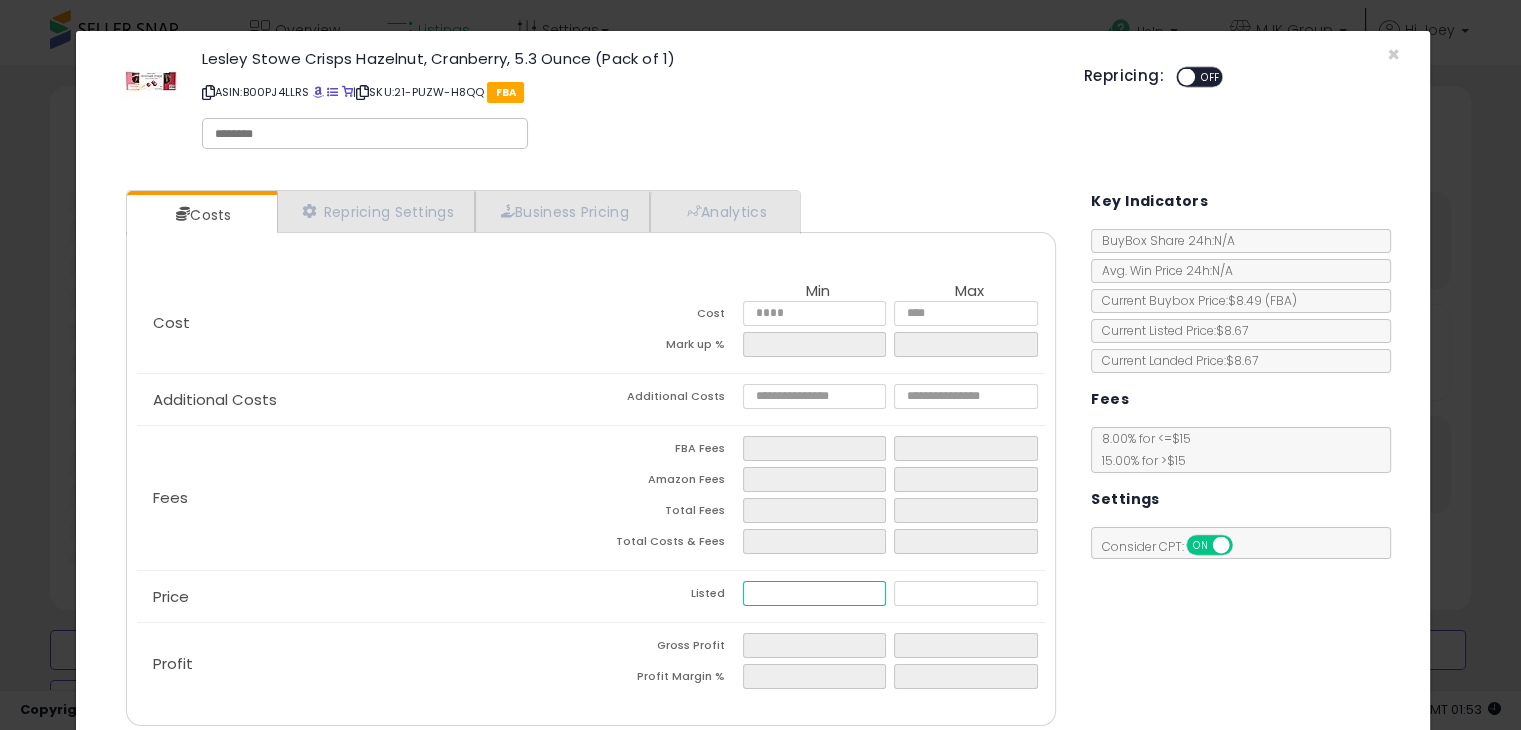 click at bounding box center [815, 593] 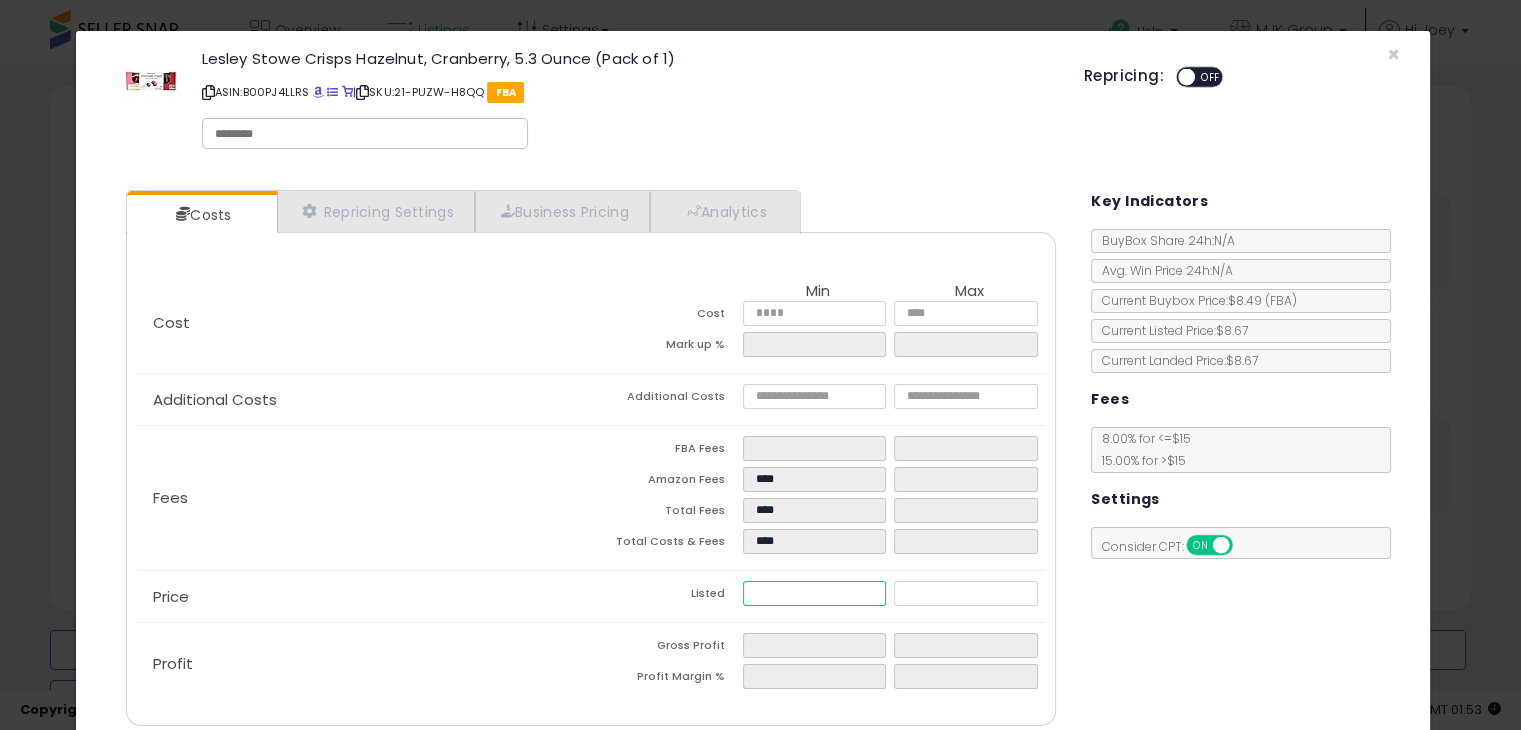 type on "****" 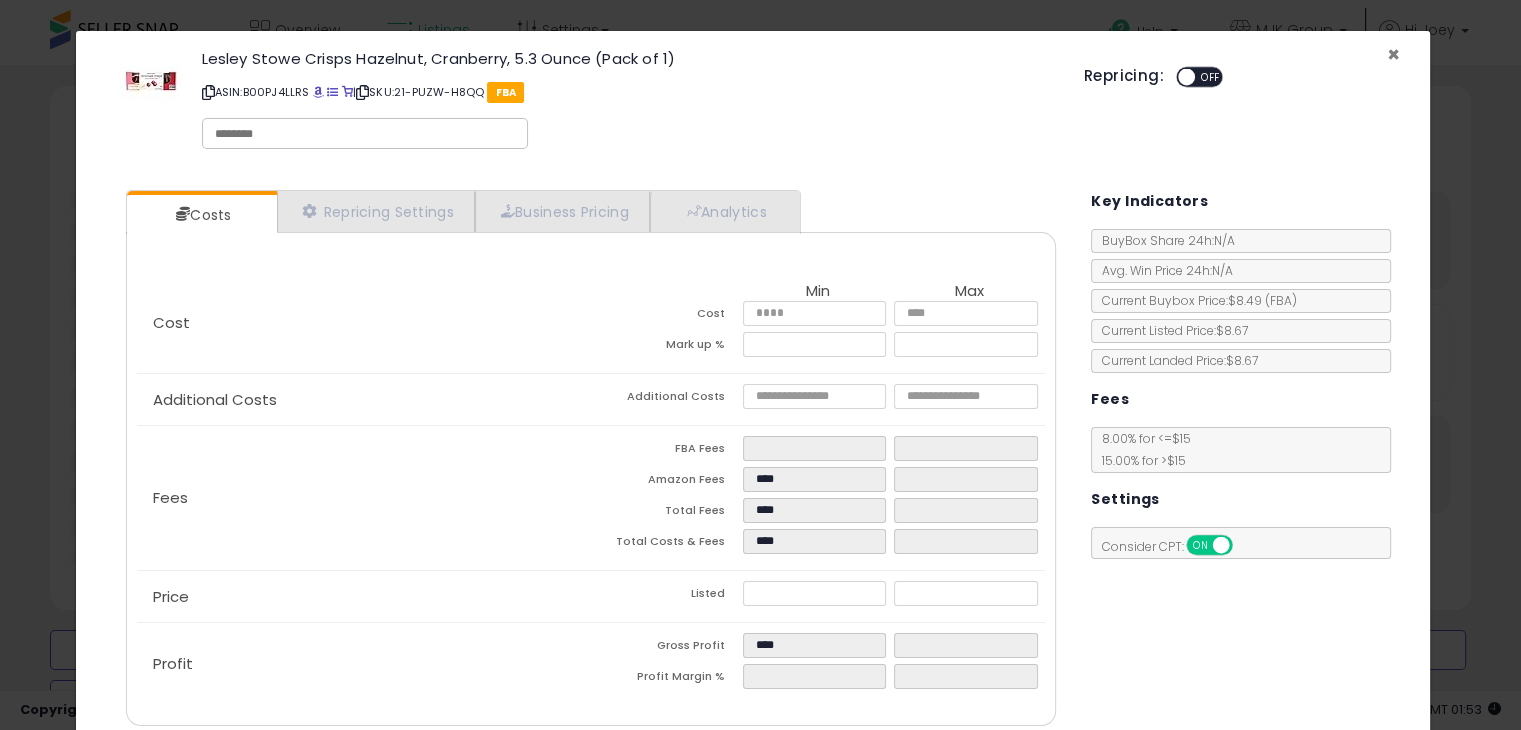 click on "×" at bounding box center (1393, 54) 